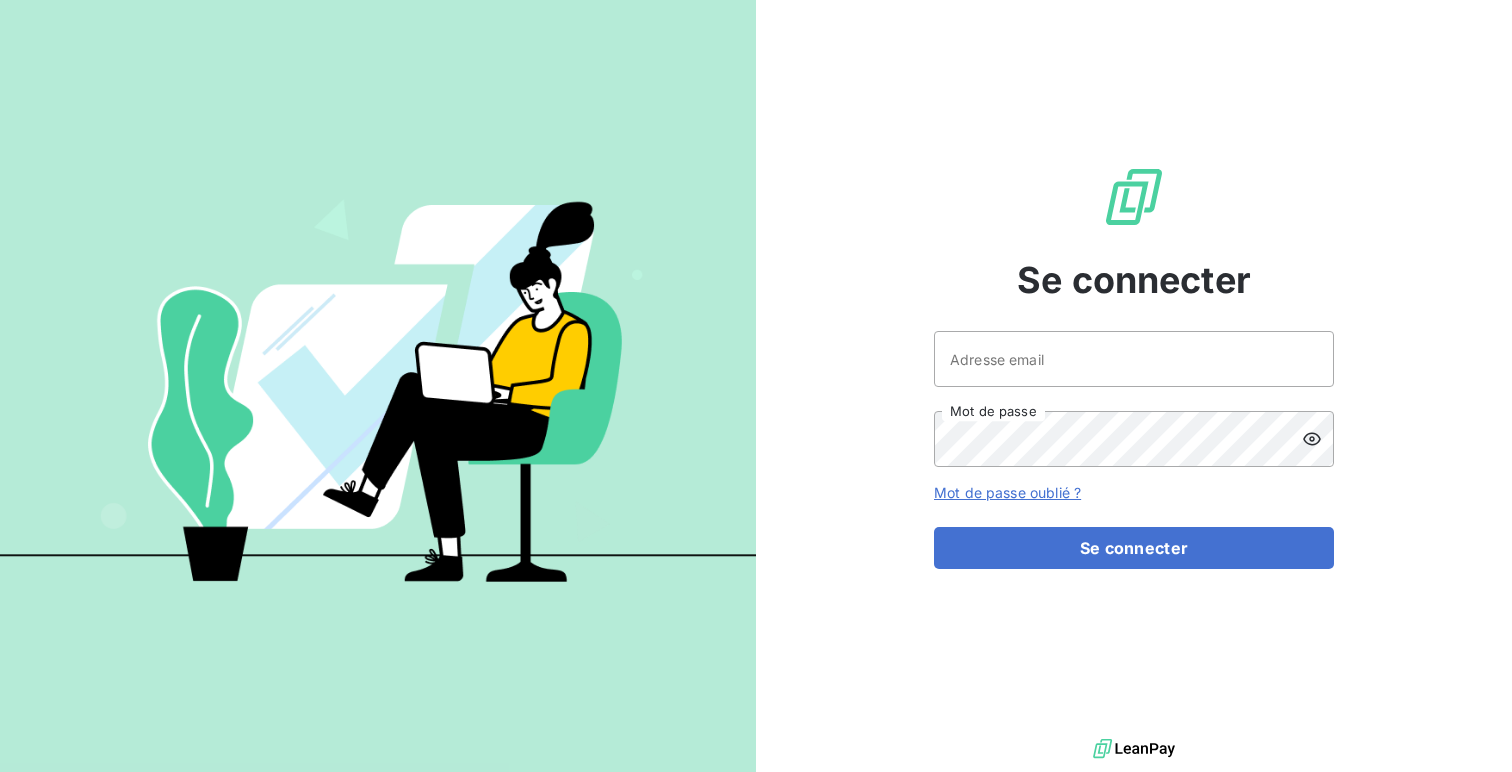 scroll, scrollTop: 0, scrollLeft: 0, axis: both 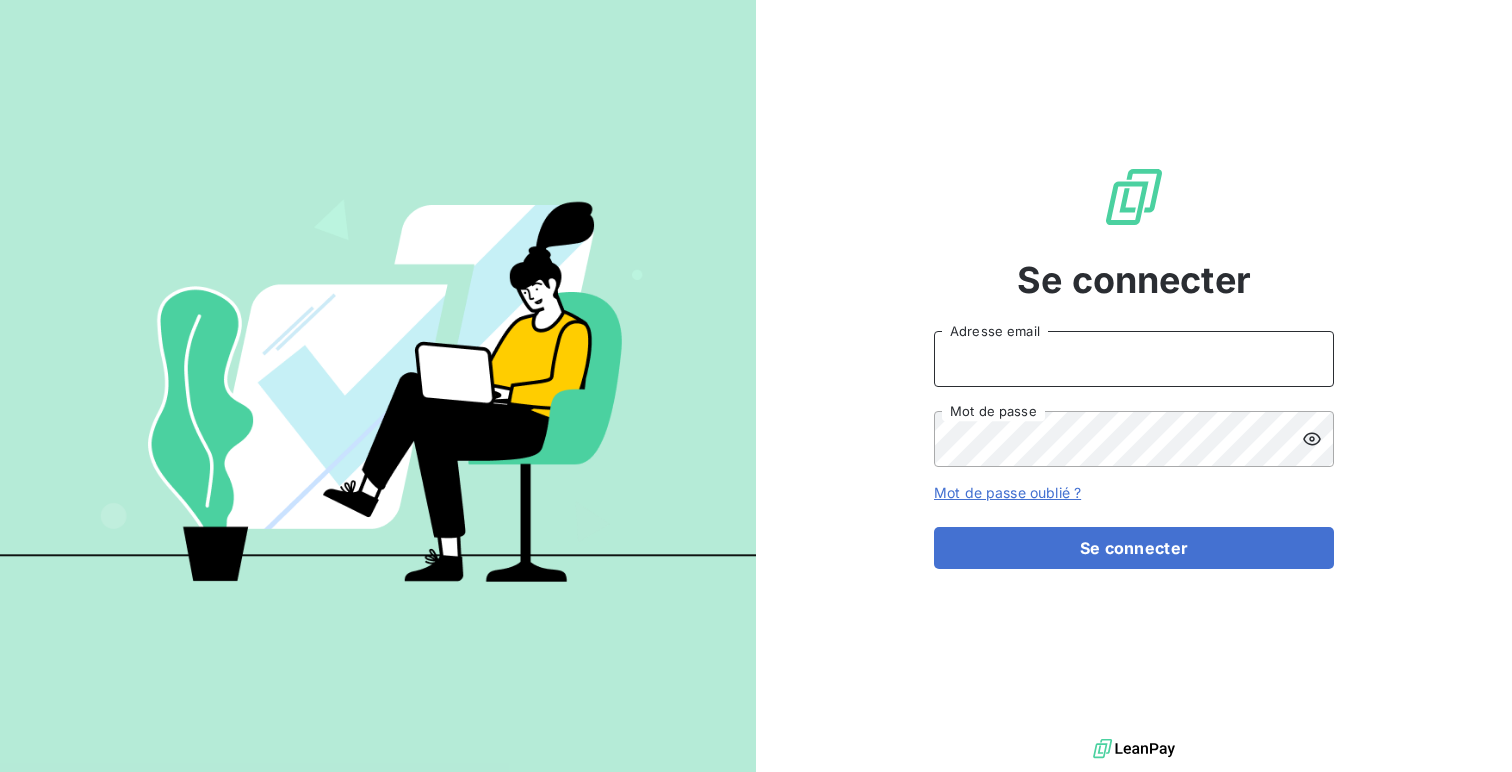 click on "Adresse email" at bounding box center [1134, 359] 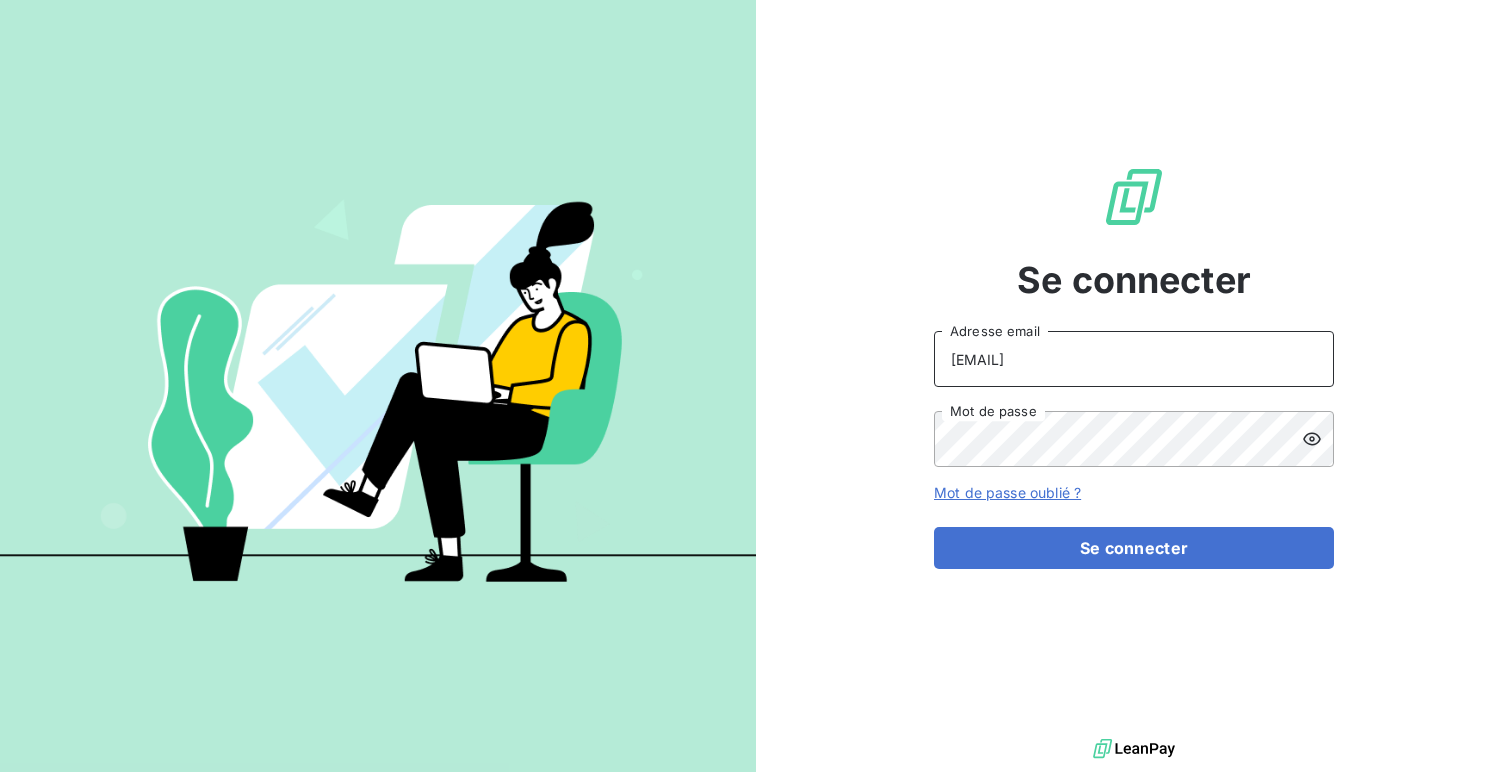 type on "[EMAIL]" 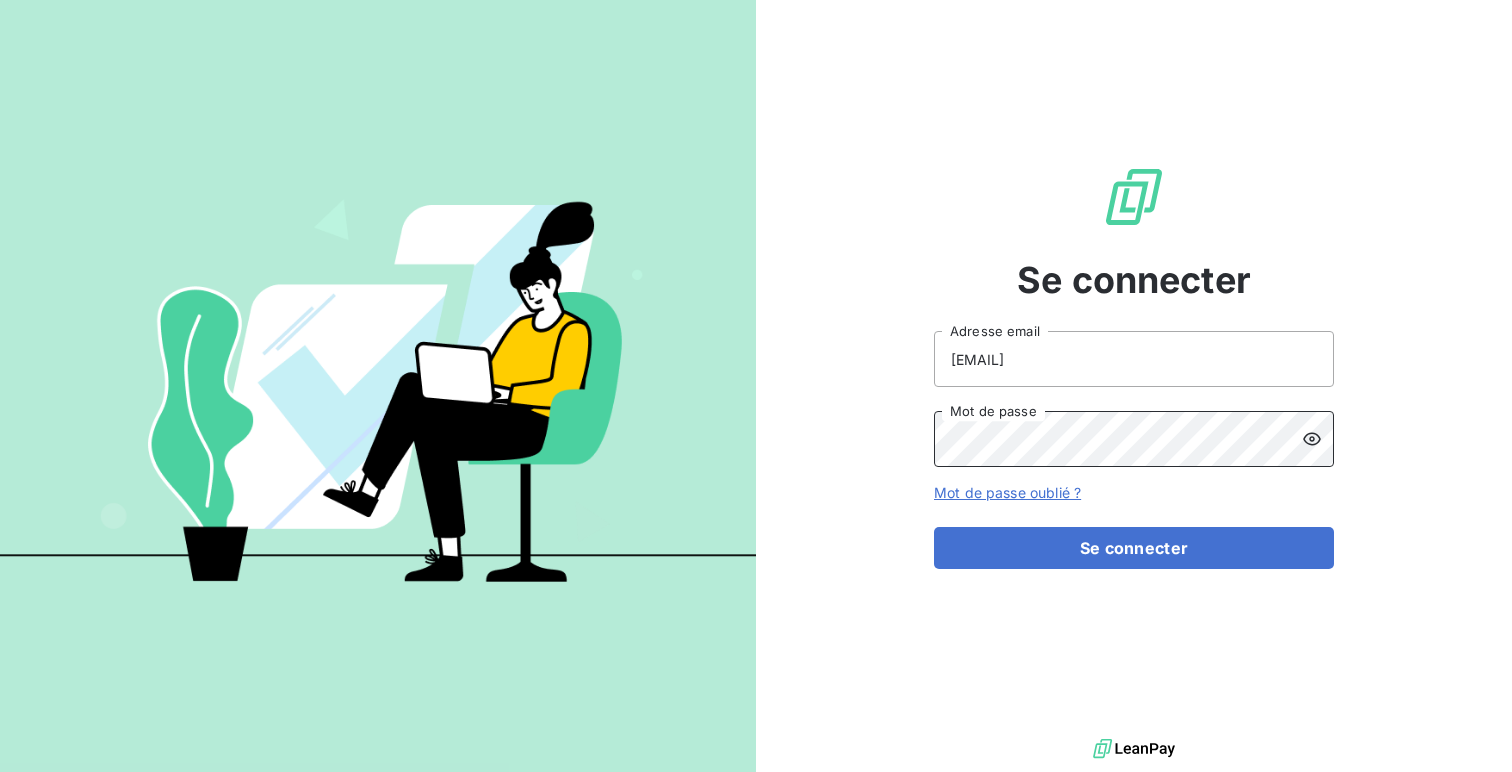 click on "Se connecter" at bounding box center (1134, 548) 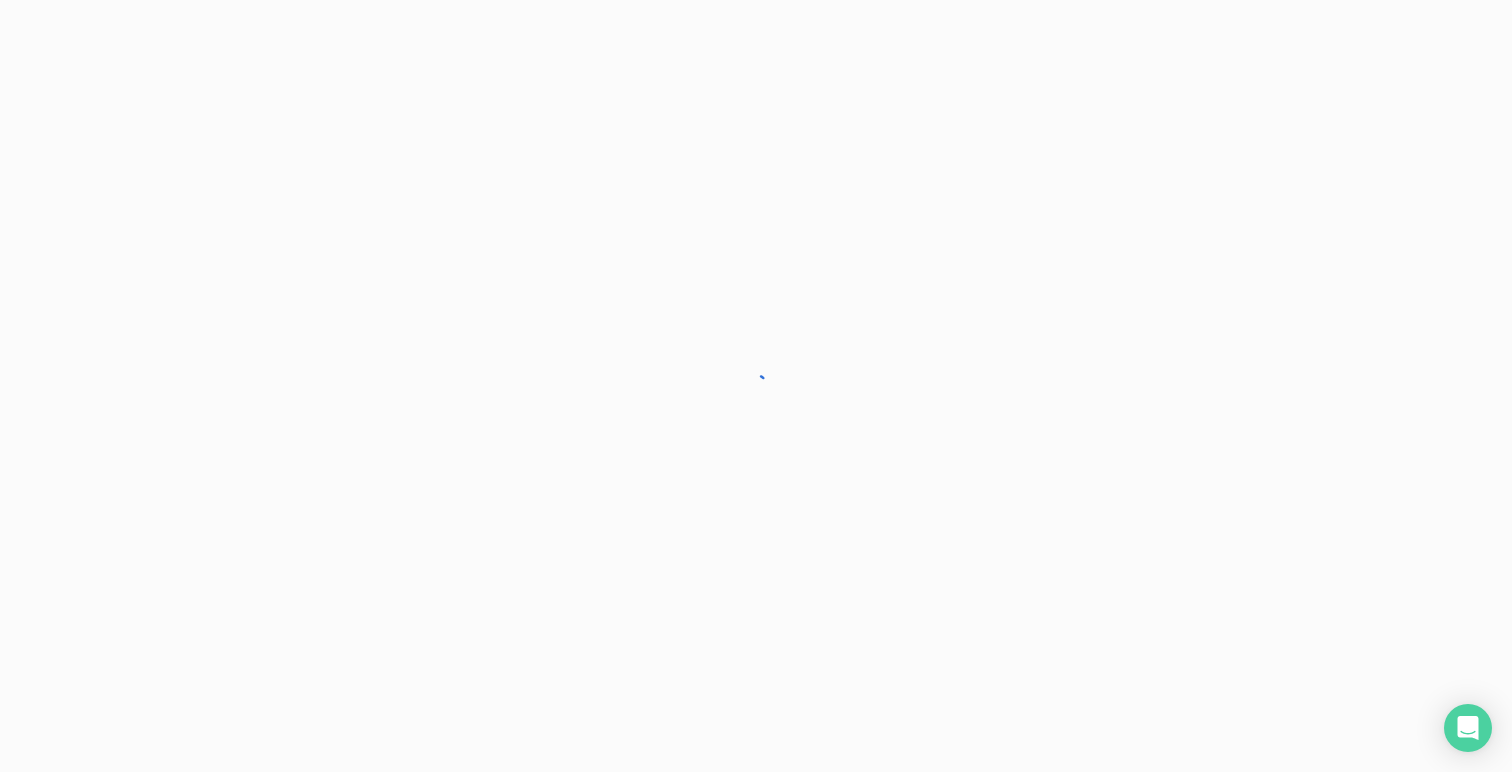 scroll, scrollTop: 0, scrollLeft: 0, axis: both 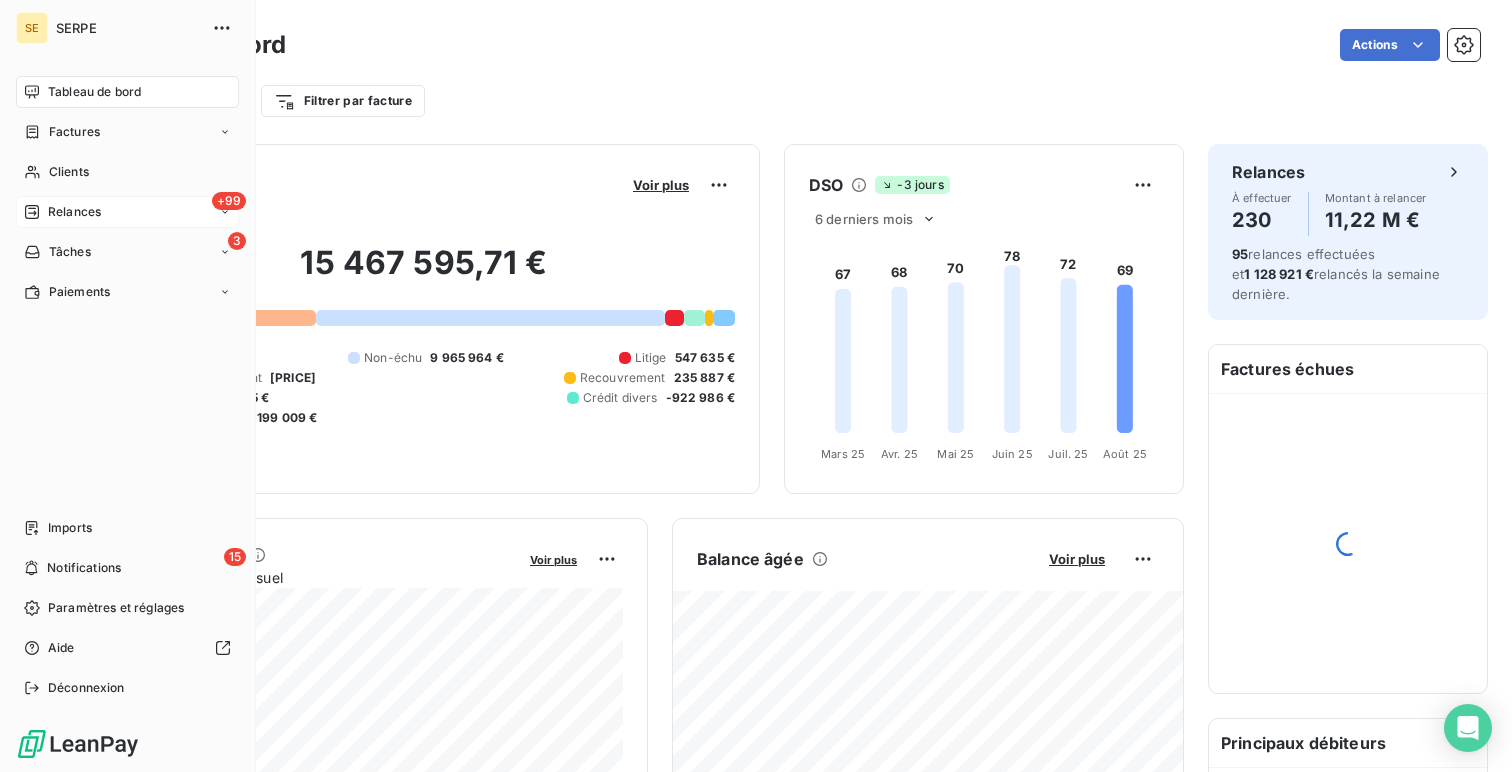 click on "Relances" at bounding box center [74, 212] 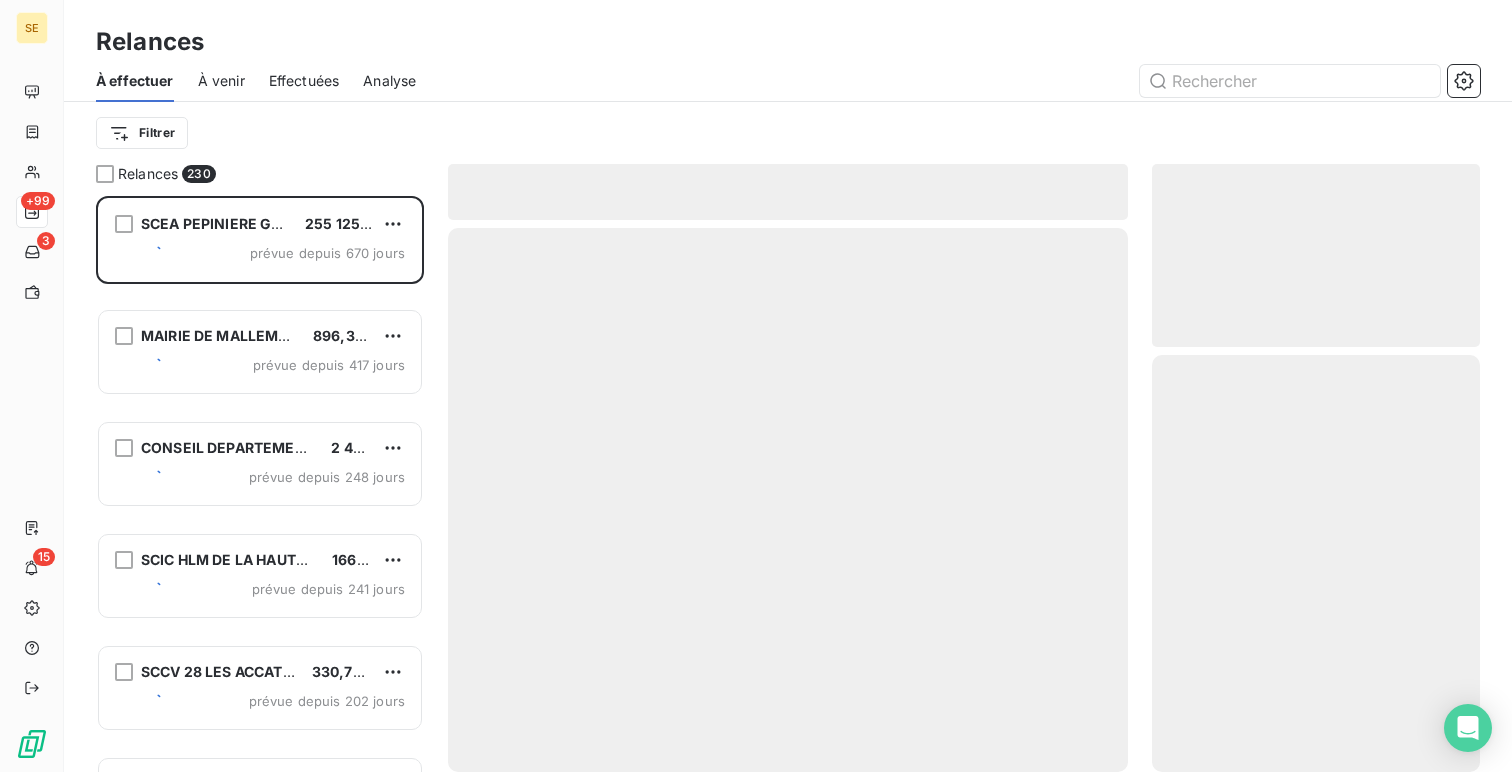 scroll, scrollTop: 1, scrollLeft: 1, axis: both 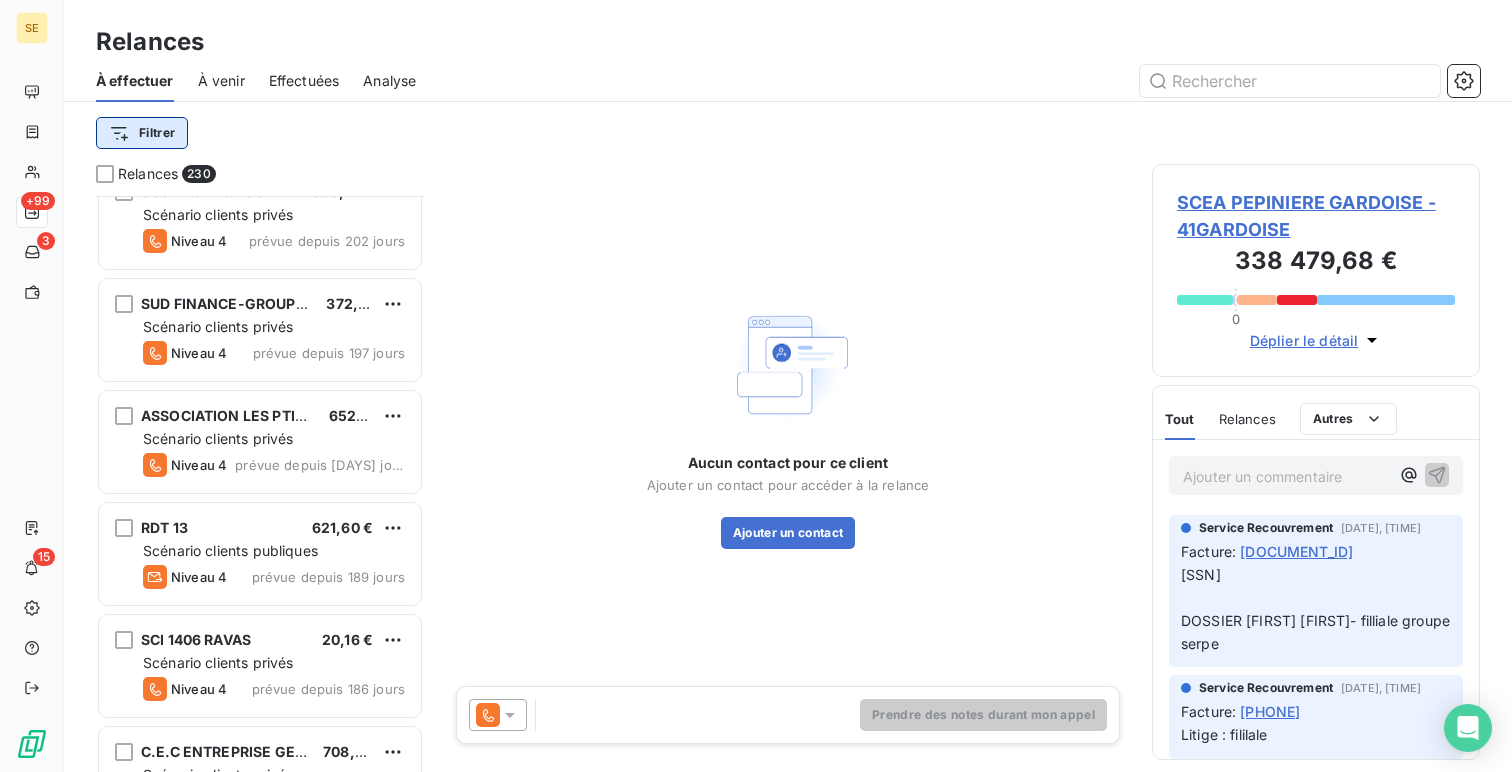 click on "SE +99 3 15 Relances À effectuer À venir Effectuées Analyse Filtrer Relances [NUMBER] SCIC HLM DE LA HAUTE-GARONNE [PRICE] Scénario clients privés Niveau 3 prévue depuis 241 jours SCCV 28 LES ACCATES [PRICE] Scénario clients privés Niveau 4 prévue depuis 202 jours SUD FINANCE-GROUPE PROMEO [PRICE] Scénario clients privés Niveau 4 prévue depuis 197 jours ASSOCIATION LES PTITS LAPINOUS [PRICE] Scénario clients privés Niveau 4 prévue depuis 192 jours RDT 13 [PRICE] Scénario clients publiques Niveau 4 prévue depuis 189 jours SCI 1406 RAVAS [PRICE] Scénario clients privés Niveau 4 prévue depuis 186 jours C.E.C ENTREPRISE GENERALE [PRICE] Scénario clients privés Niveau 4 prévue depuis 142 jours COMMUNE DE PEYROULES [PRICE] Scénario clients publiques Niveau 4 prévue depuis 128 jours SPIE BATIGNOLLES - MEDIANE [PRICE] Scénario clients privés Niveau 4 prévue depuis 95 jours DEPARTEMENT DES PYRENEES ORIENTALES [PRICE] Niveau 2 0 :" at bounding box center (756, 386) 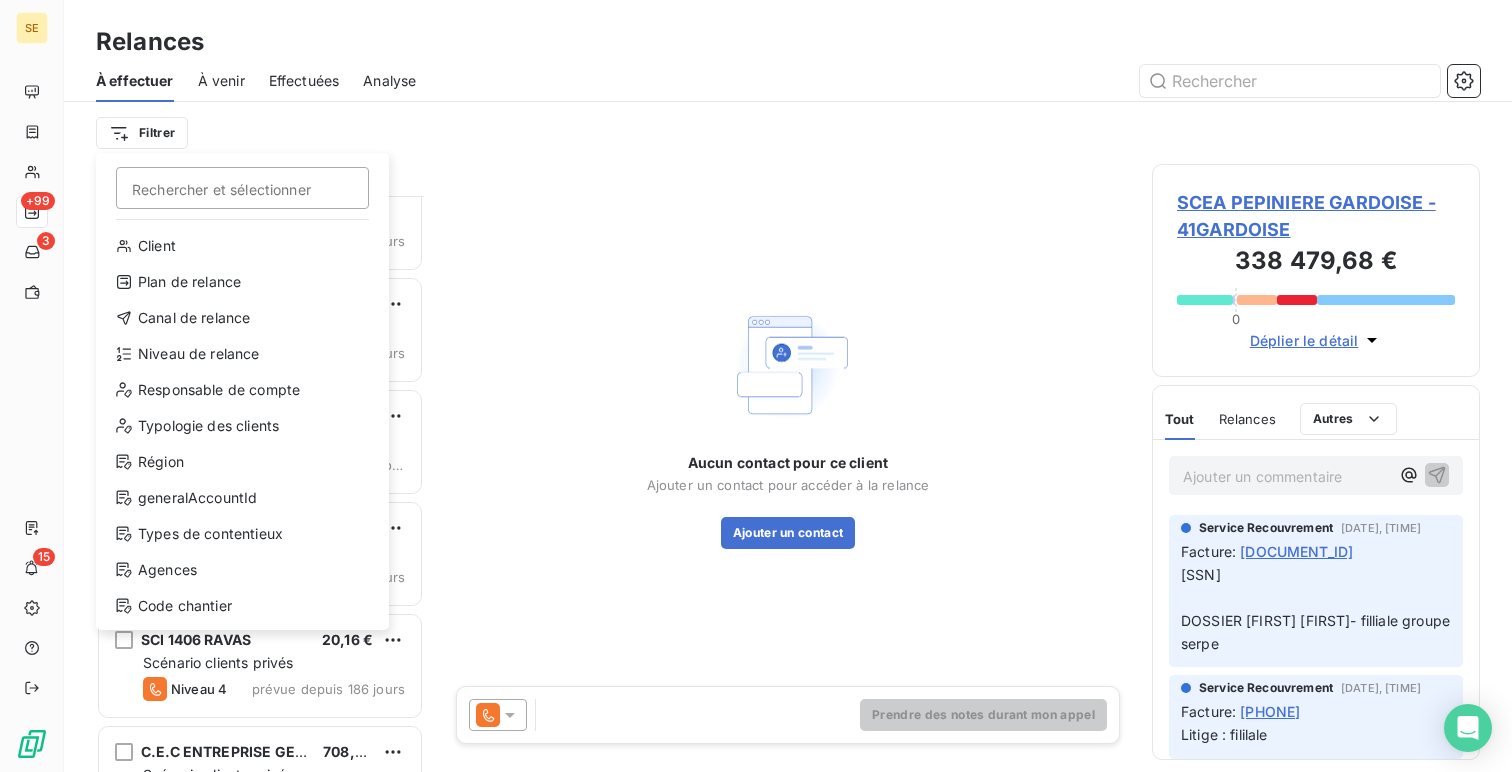 click on "Client Plan de relance Canal de relance Niveau de relance Responsable de compte Typologie des clients Région generalAccountId Types de contentieux Agences Code chantier Chorus Pro Tag relance" at bounding box center [242, 430] 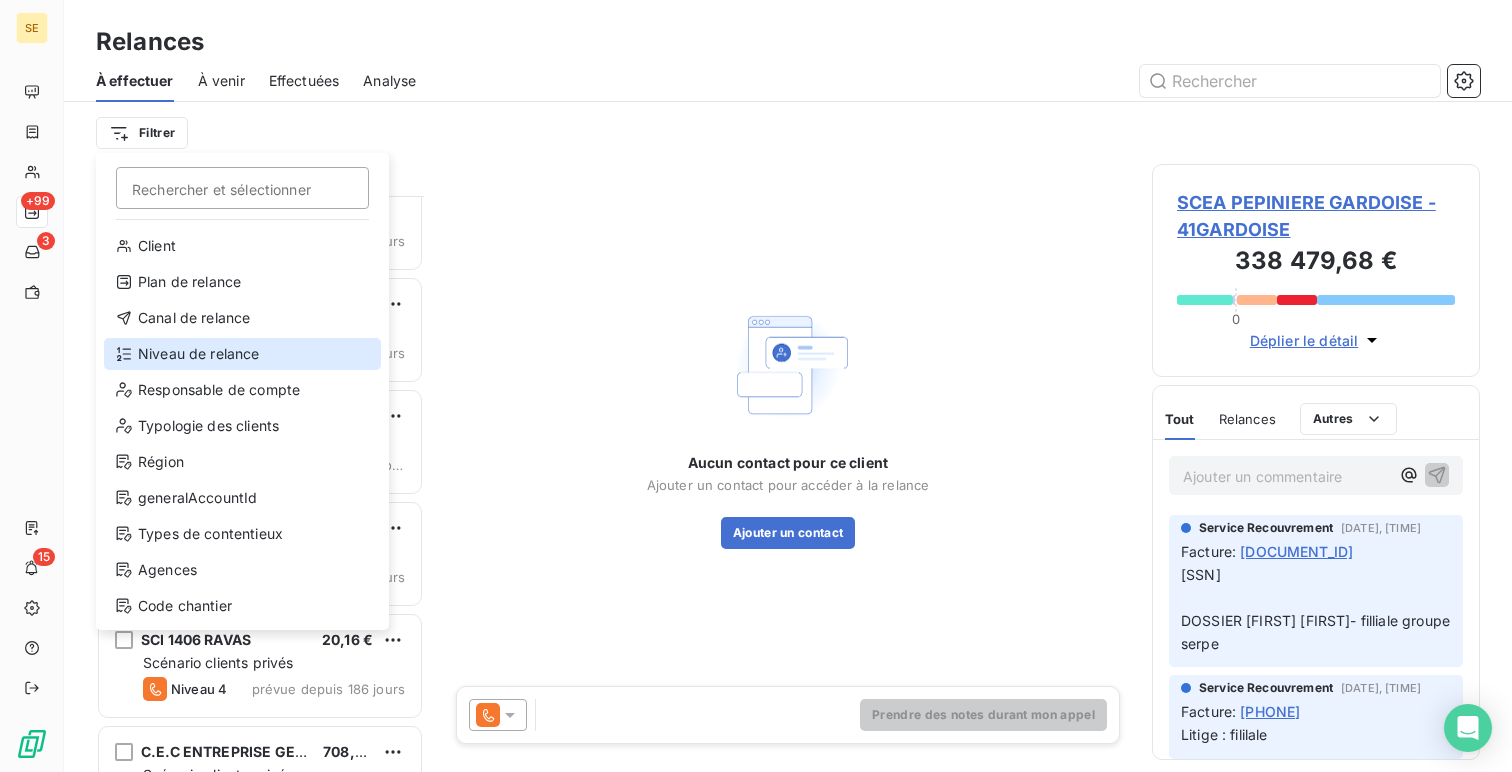 click on "Niveau de relance" at bounding box center [242, 354] 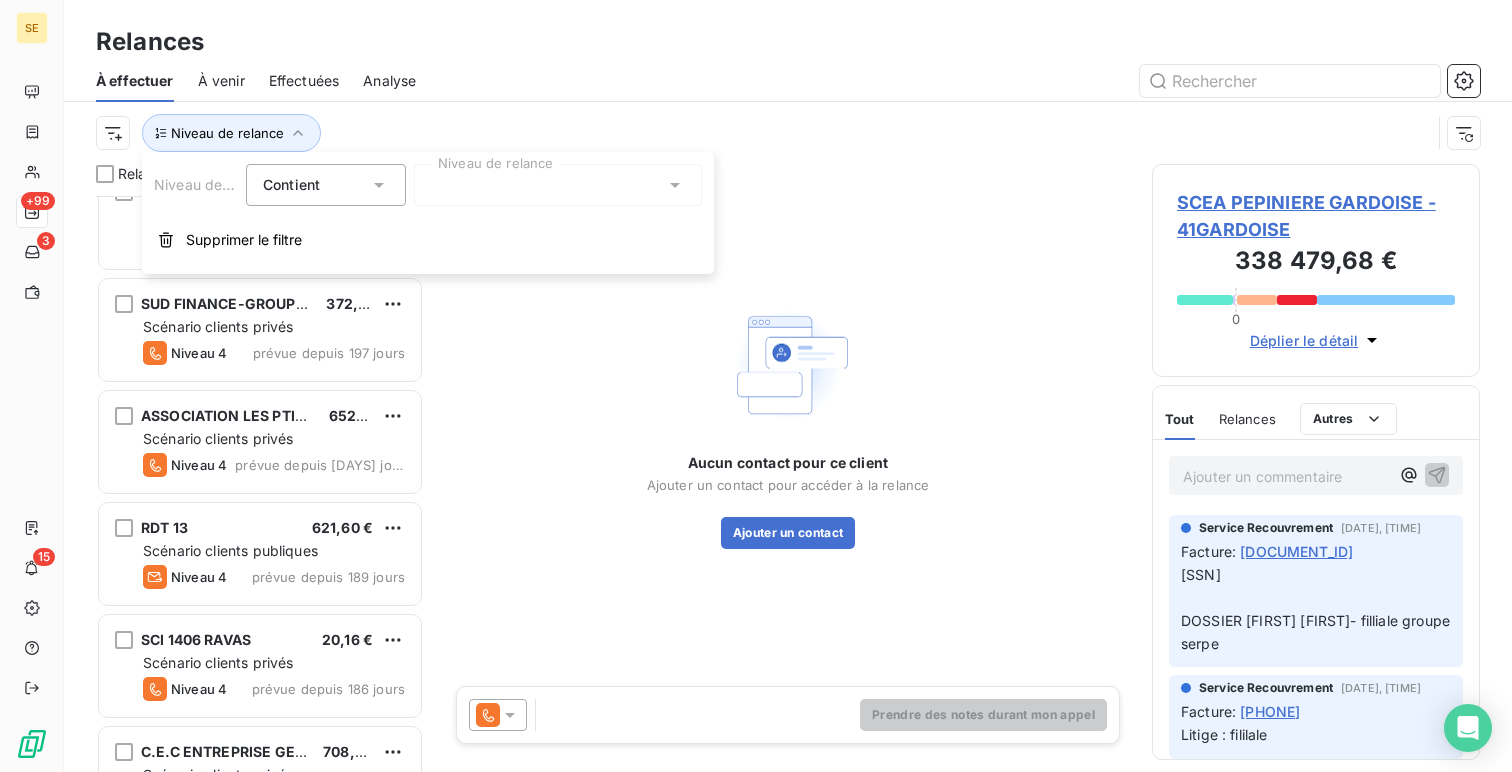 click at bounding box center (558, 185) 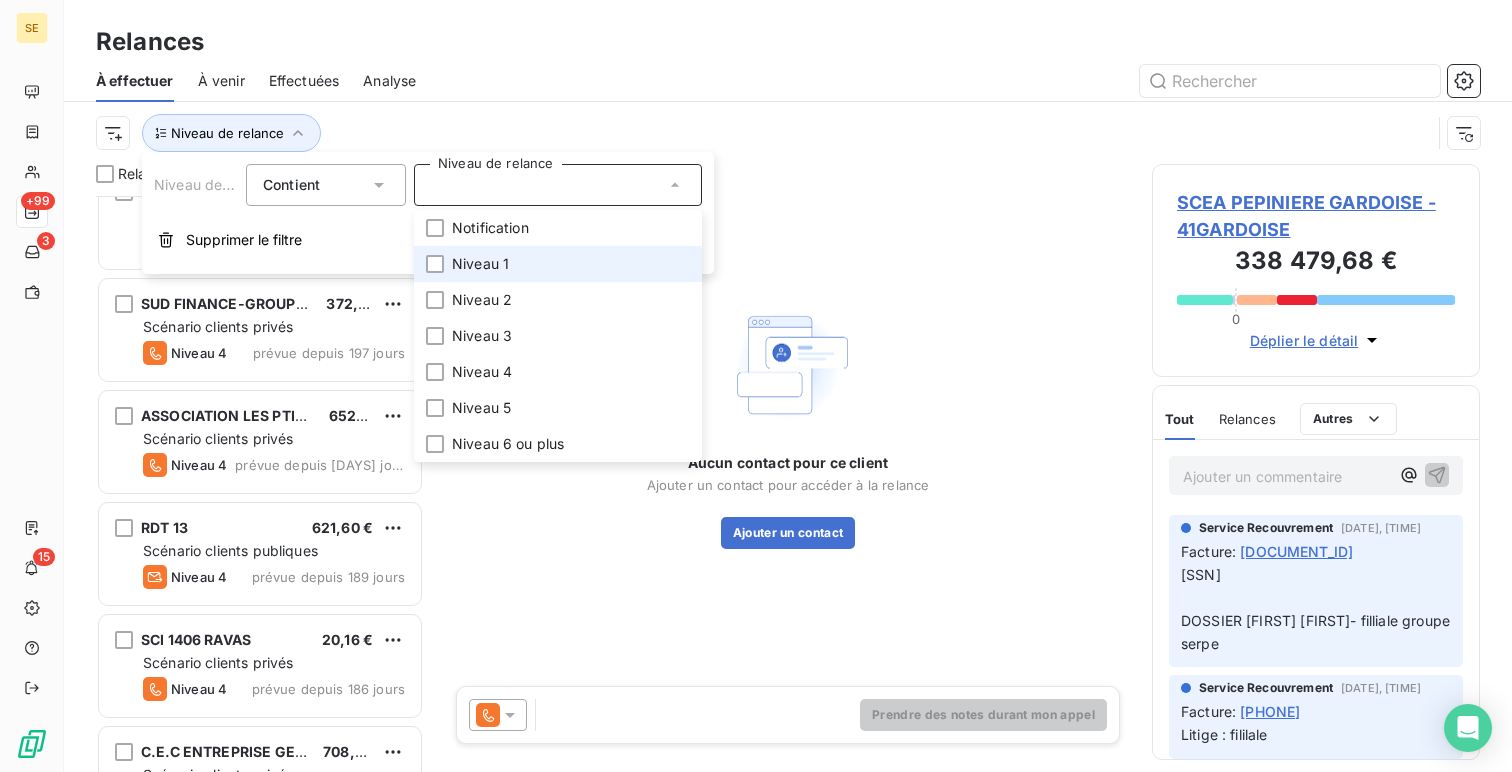click on "Niveau 1" at bounding box center (480, 264) 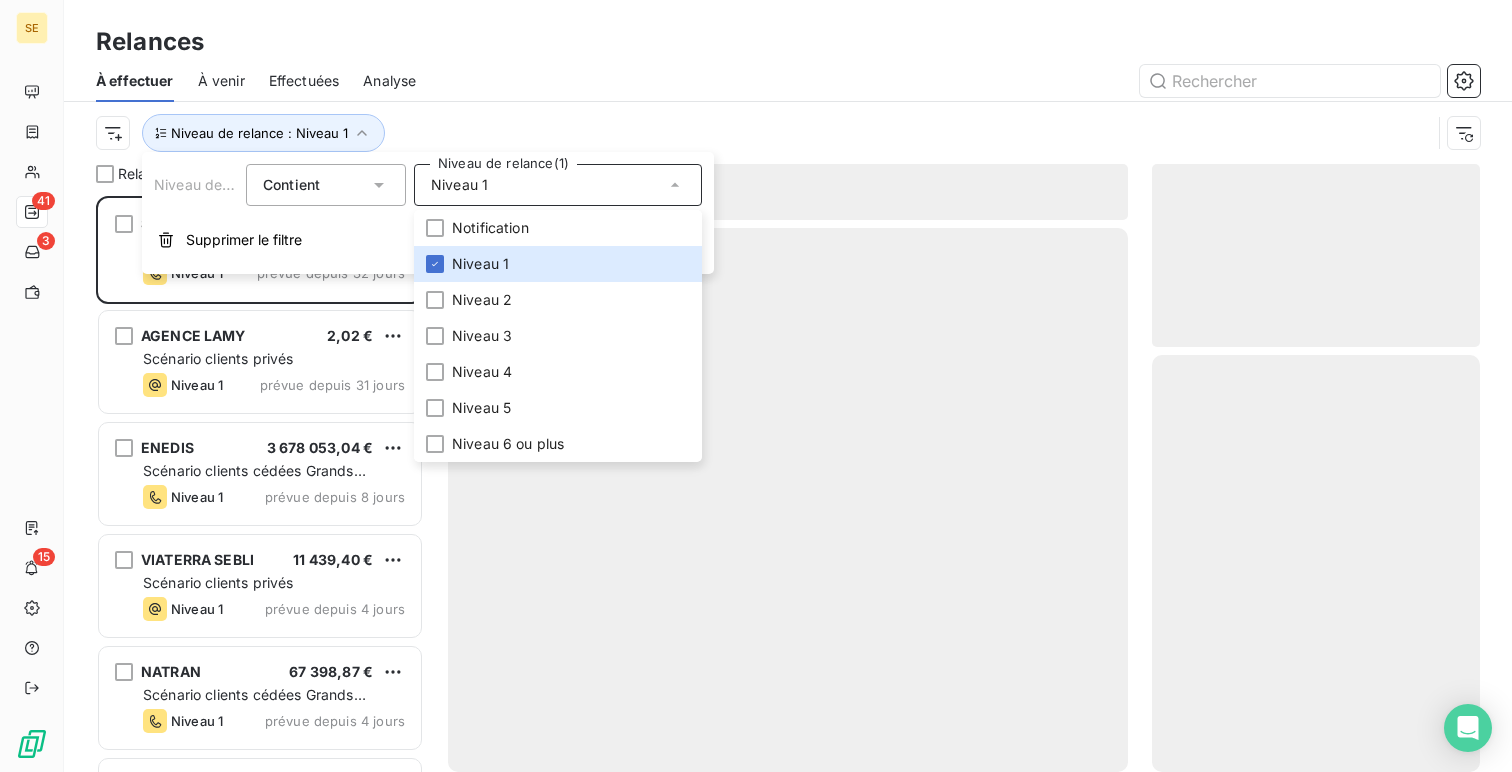 scroll, scrollTop: 1, scrollLeft: 1, axis: both 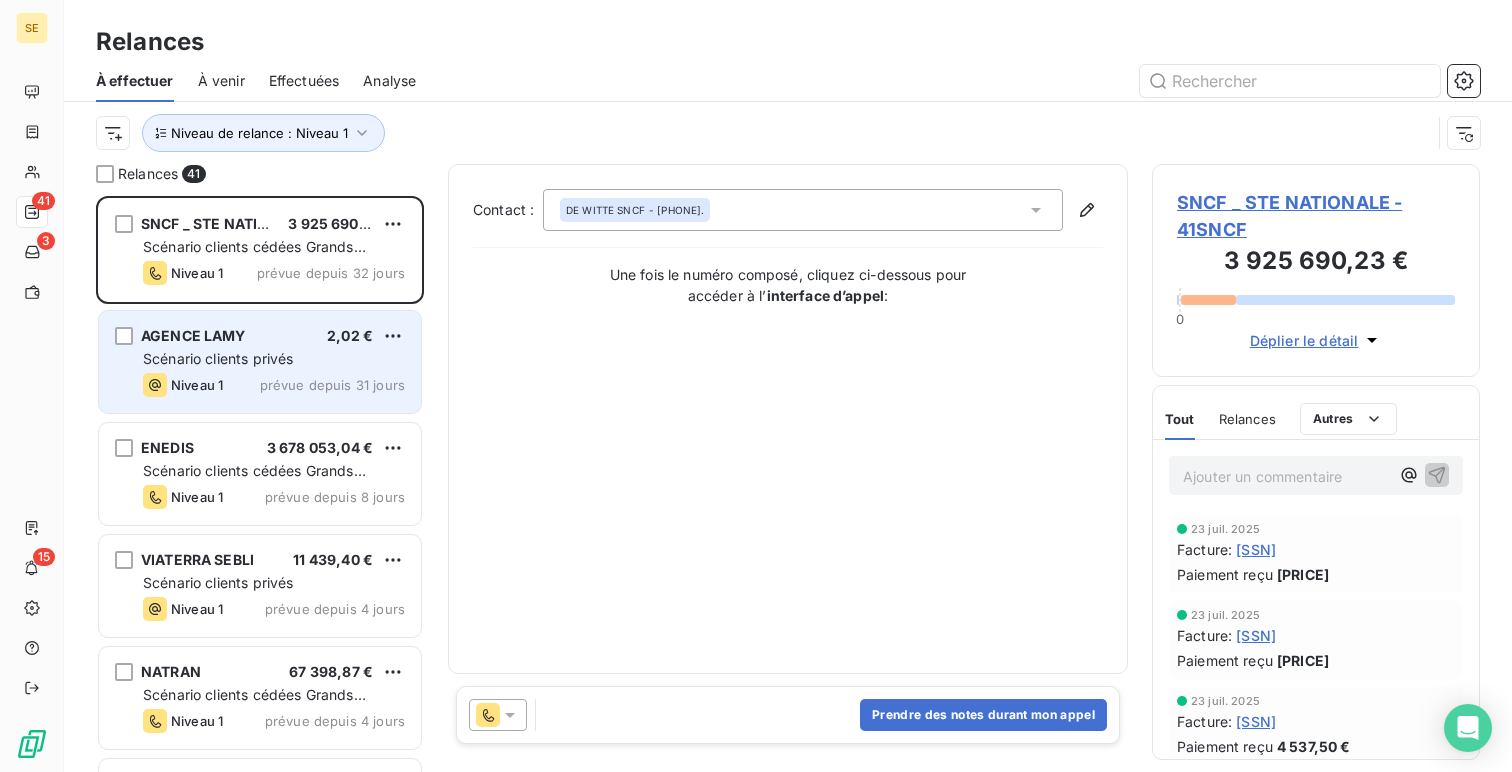 click on "AGENCE LAMY" at bounding box center (193, 336) 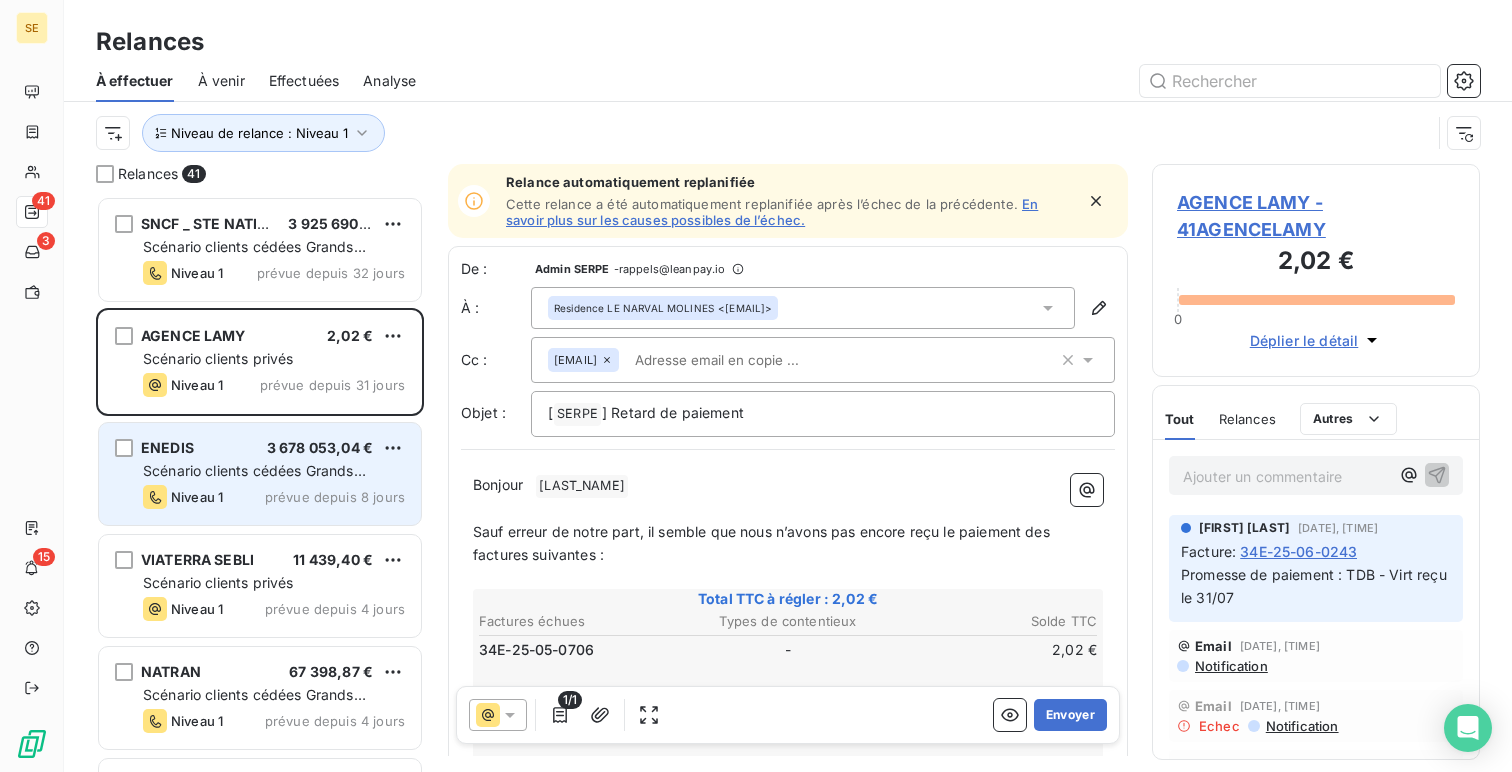 click on "ENEDIS [PRICE] Scénario clients cédées Grands comptes Niveau 1 prévue depuis [DAYS] jours" at bounding box center [260, 474] 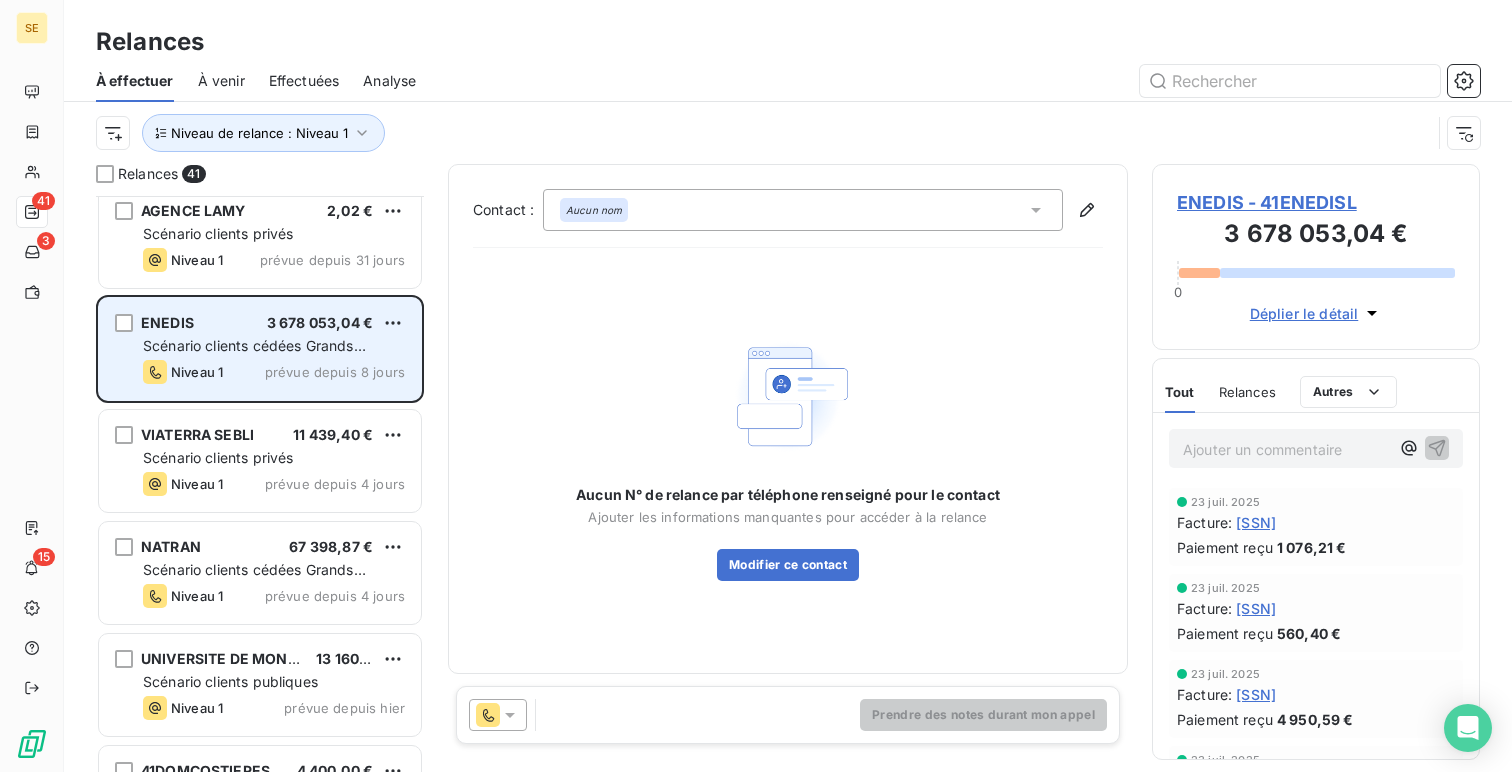 scroll, scrollTop: 131, scrollLeft: 0, axis: vertical 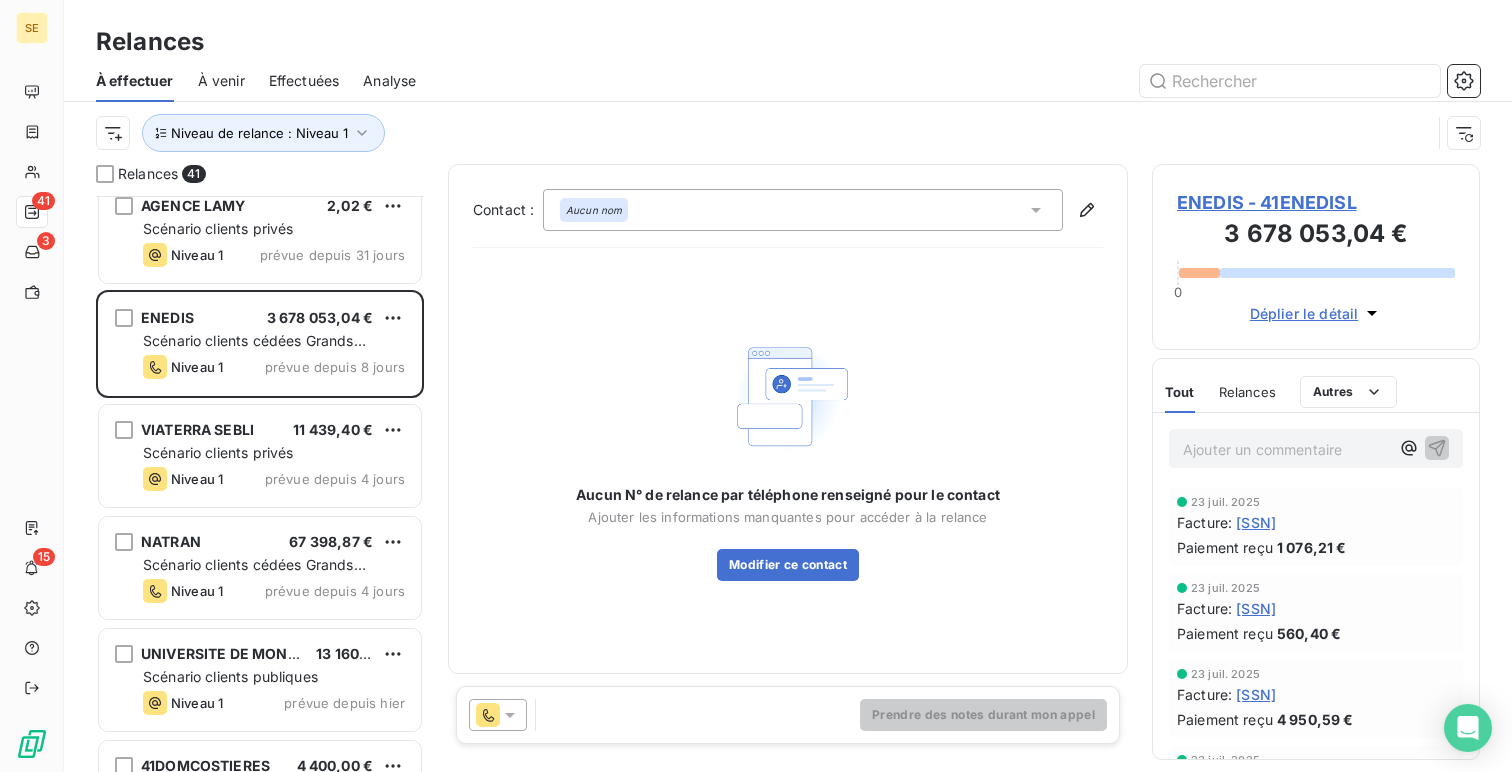 click on "VIATERRA SEBLI" at bounding box center (197, 430) 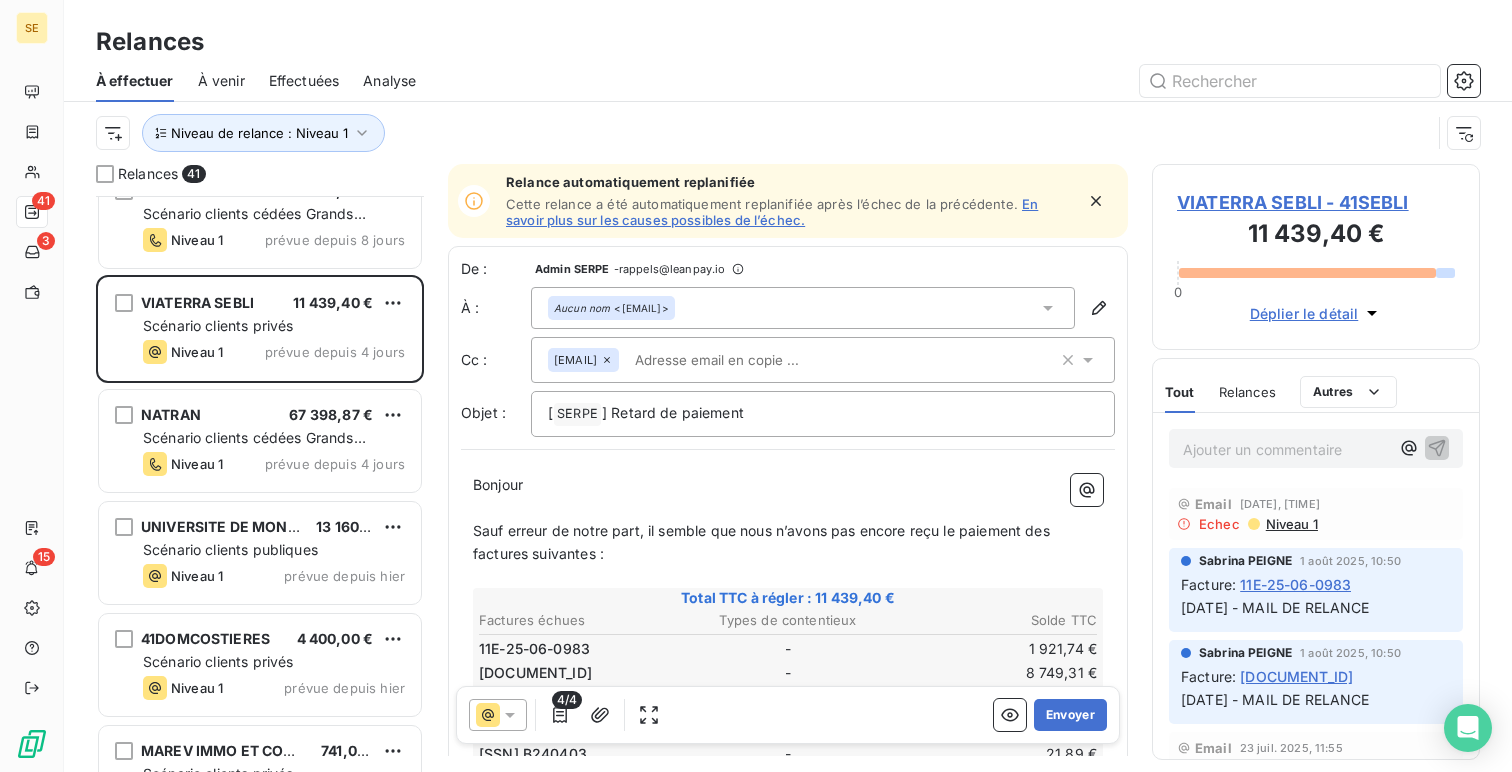 scroll, scrollTop: 270, scrollLeft: 0, axis: vertical 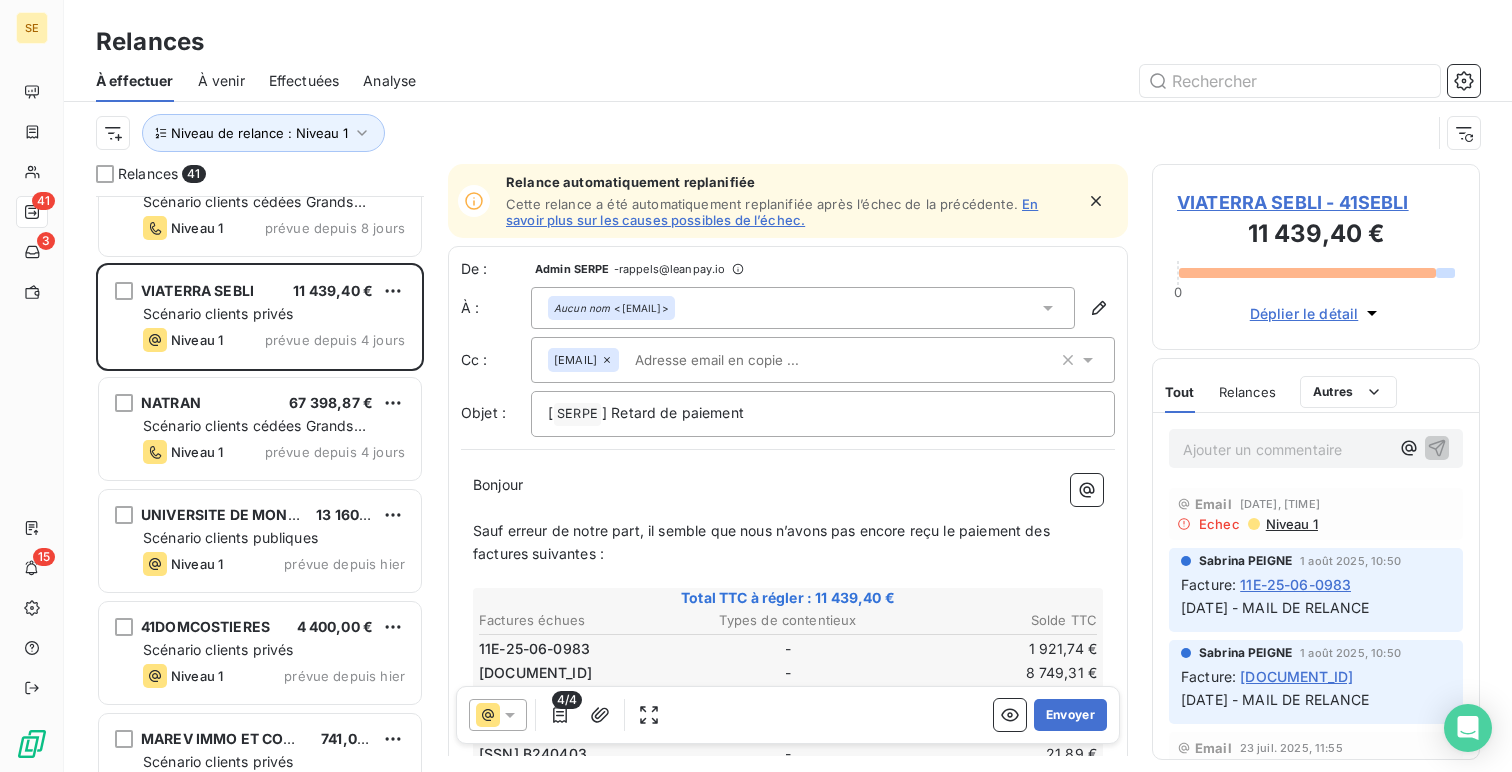 click on "Niveau 1 prévue depuis 4 jours" at bounding box center [274, 452] 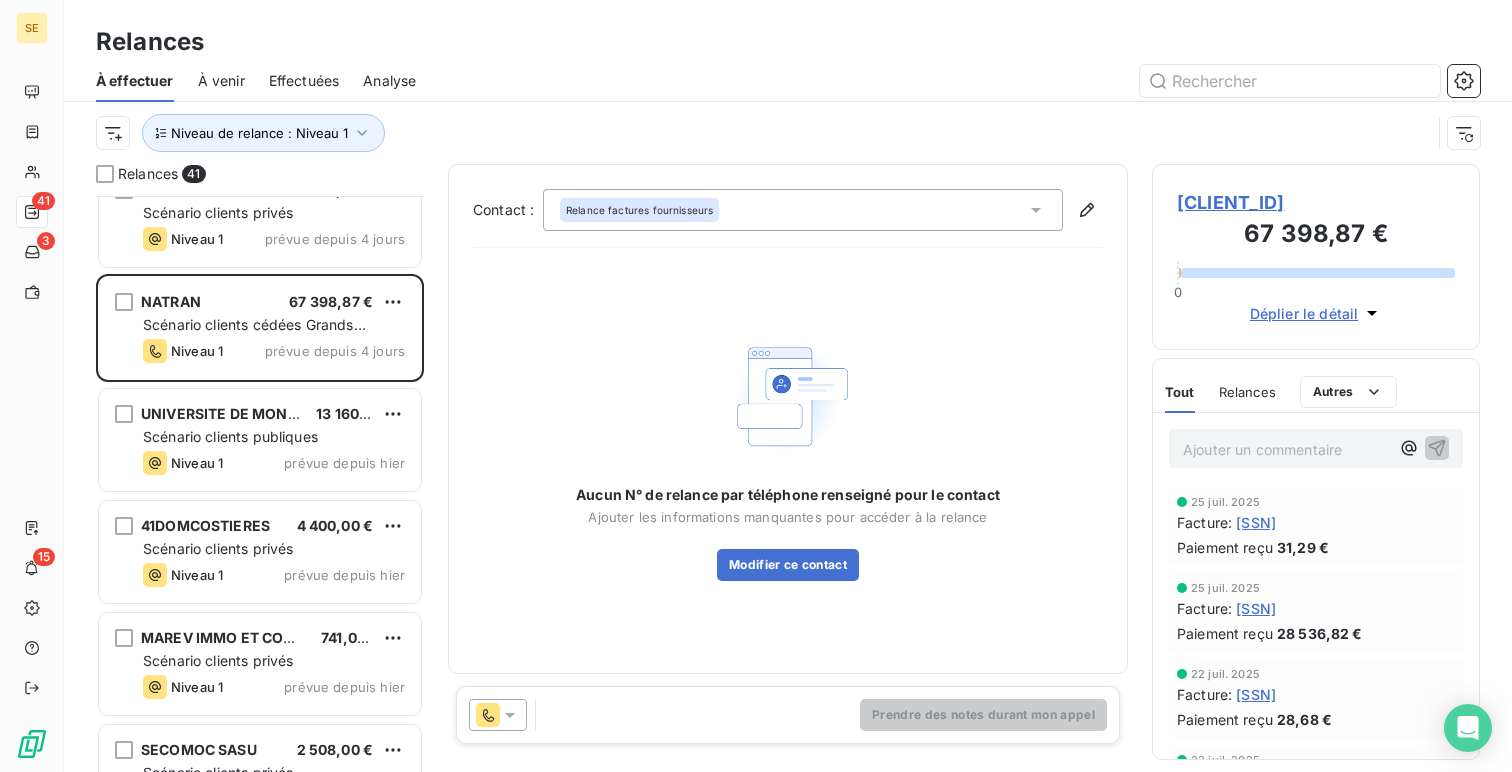 scroll, scrollTop: 385, scrollLeft: 0, axis: vertical 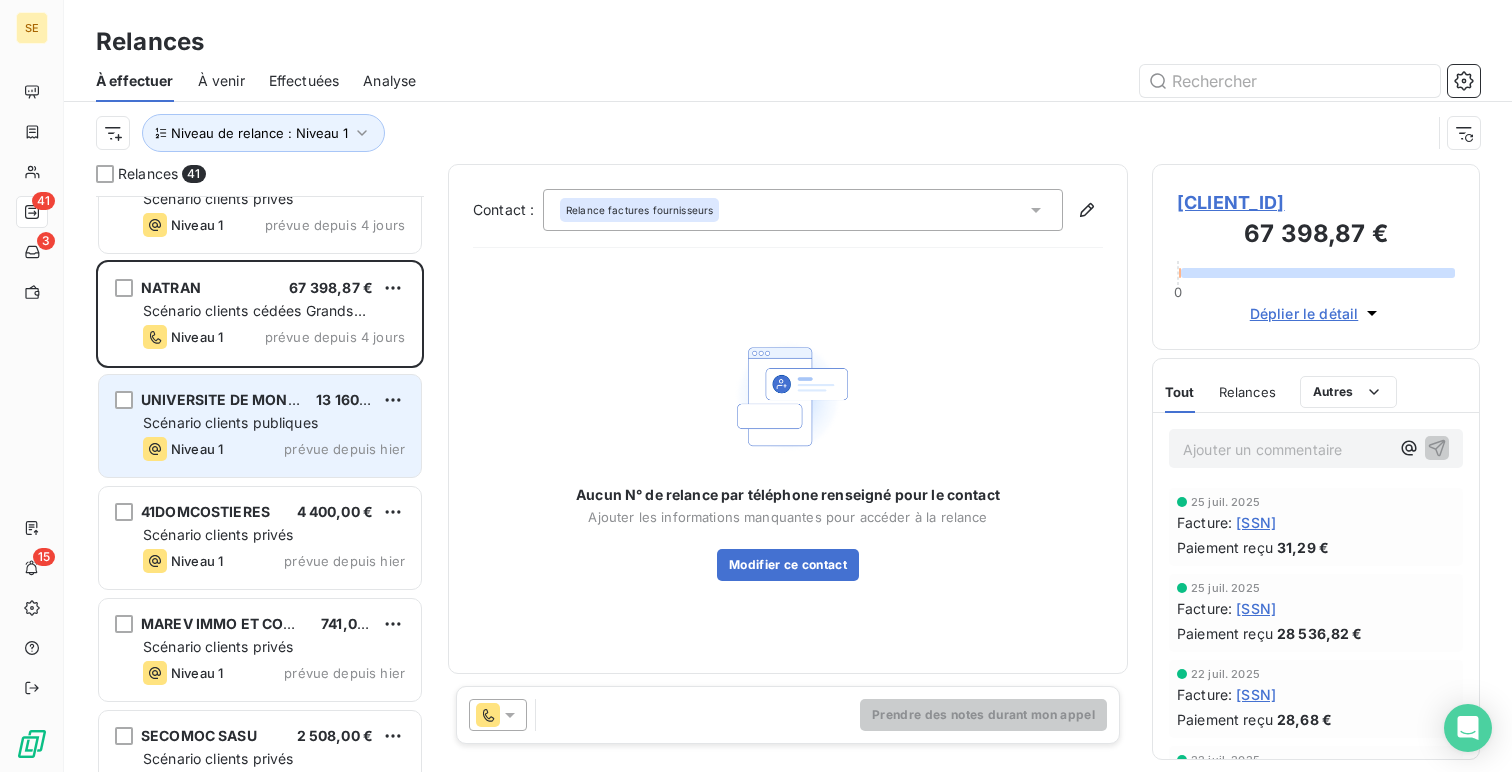 click on "Niveau 1 prévue depuis hier" at bounding box center (274, 449) 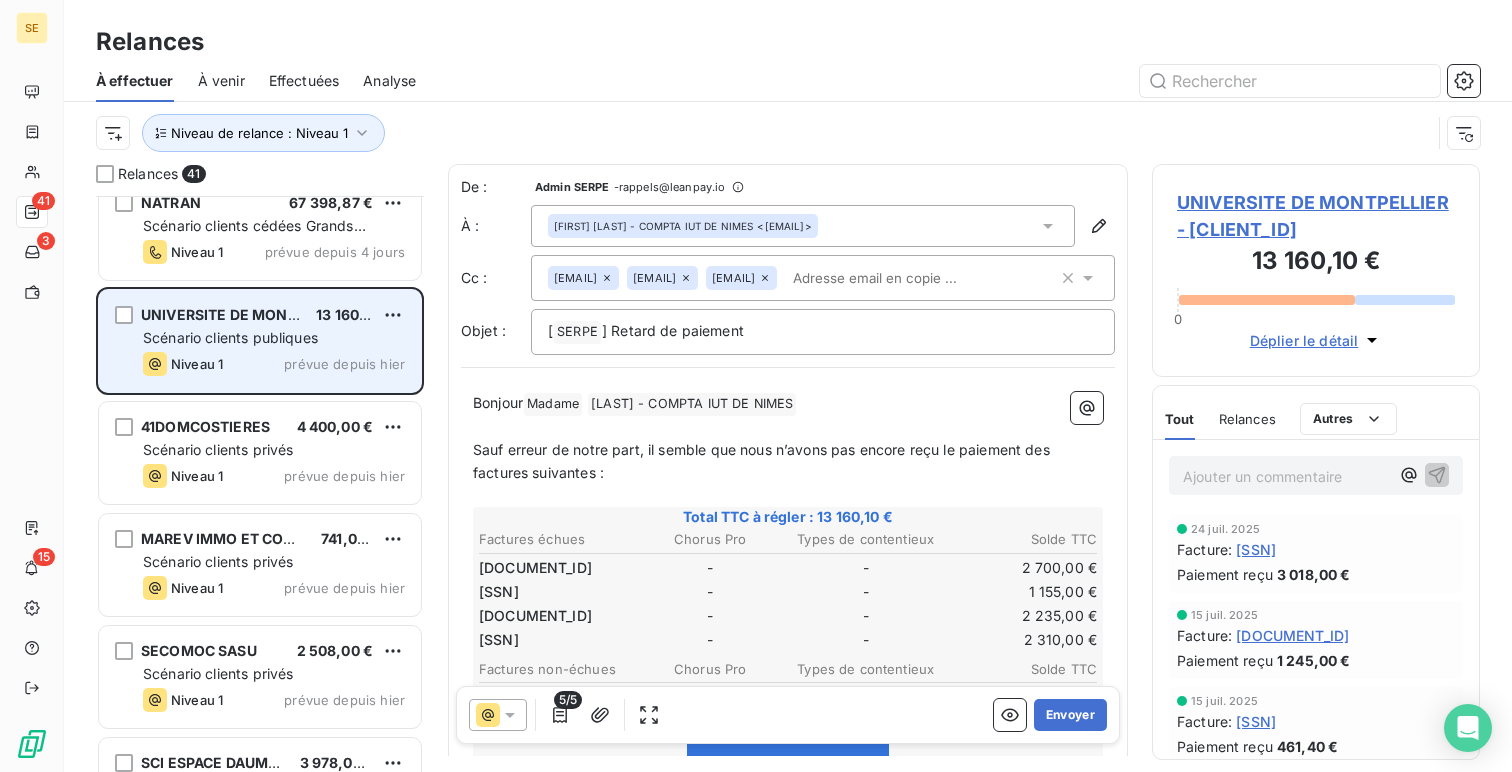 scroll, scrollTop: 473, scrollLeft: 0, axis: vertical 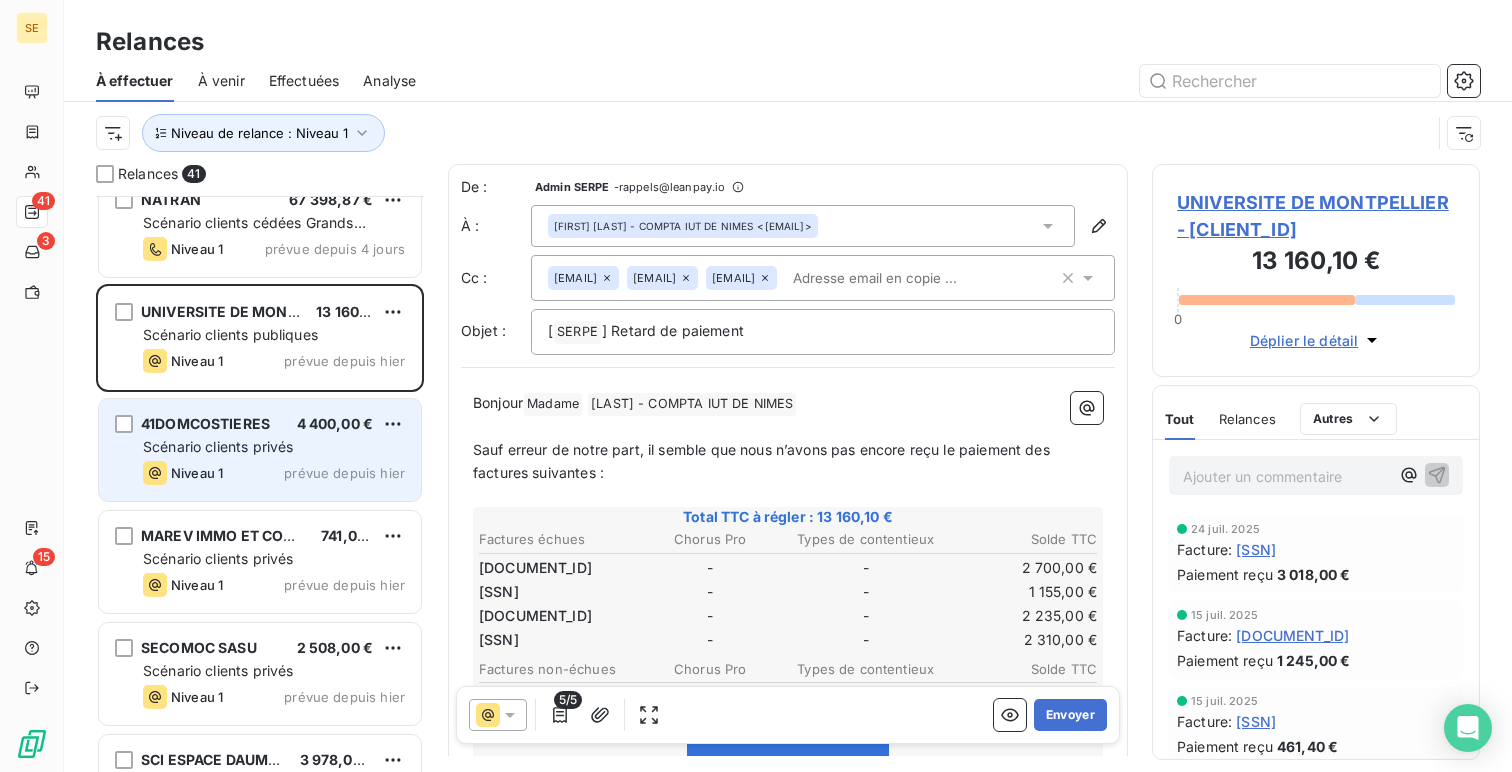 click on "Scénario clients privés" at bounding box center (218, 446) 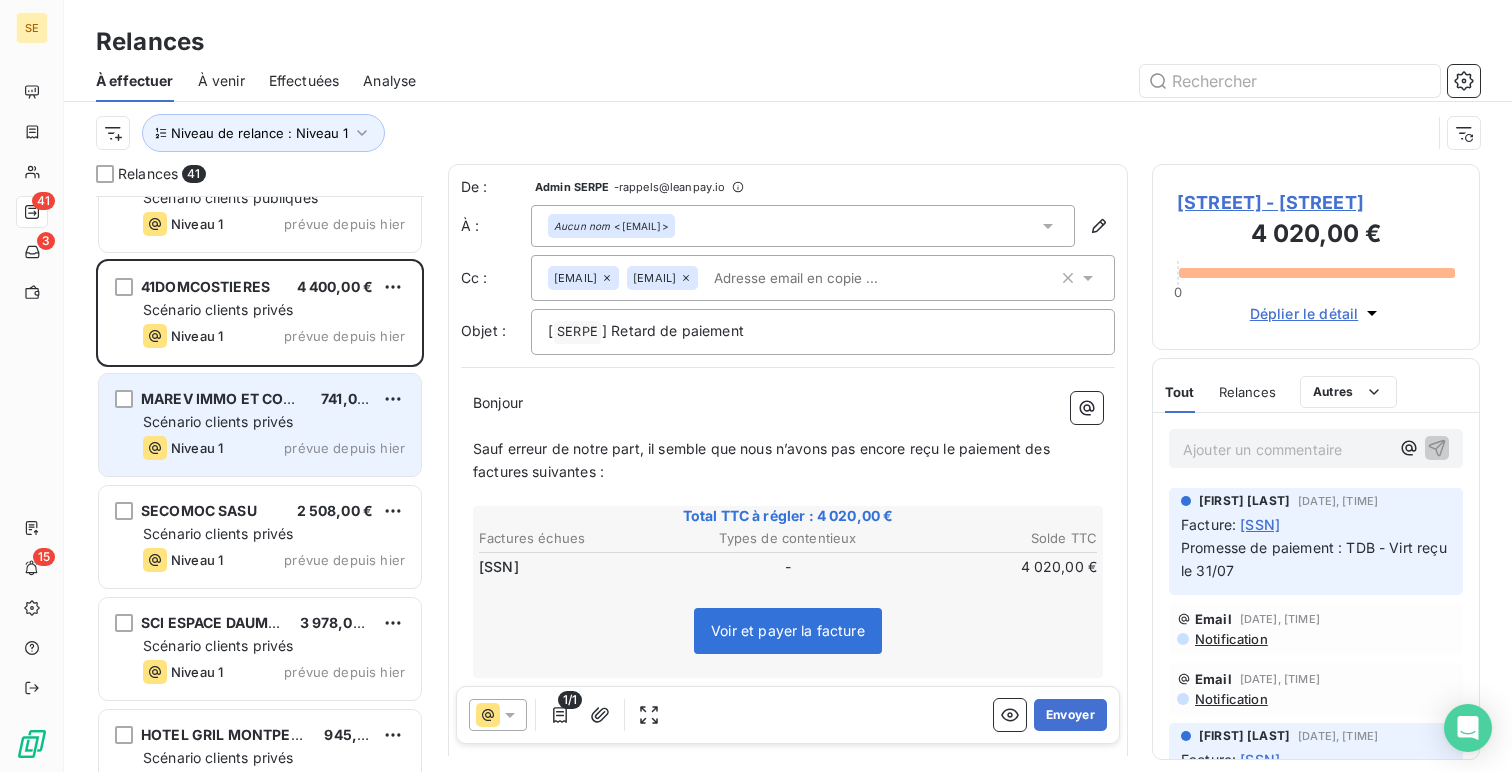 click on "Niveau 1 prévue depuis hier" at bounding box center [274, 448] 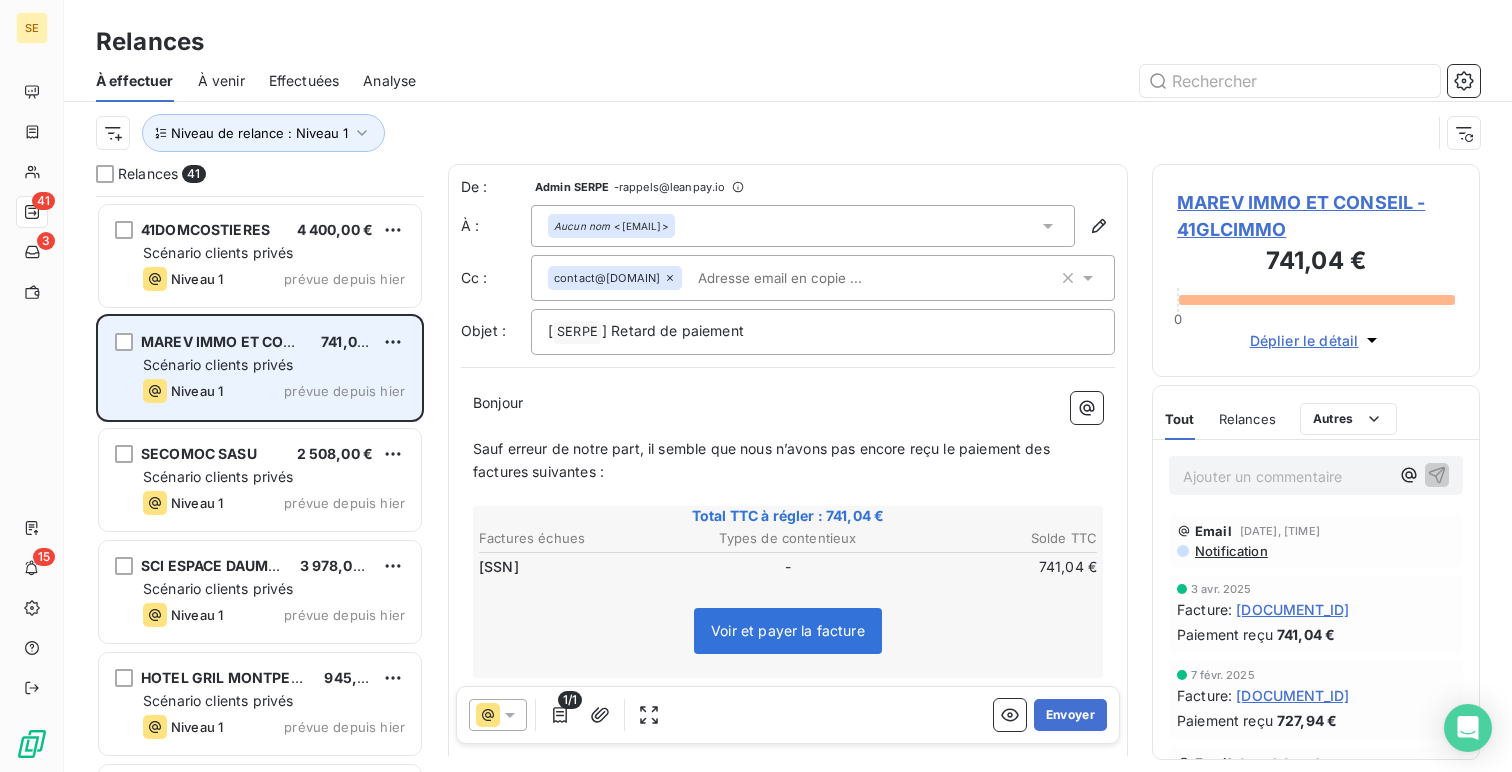 scroll, scrollTop: 706, scrollLeft: 0, axis: vertical 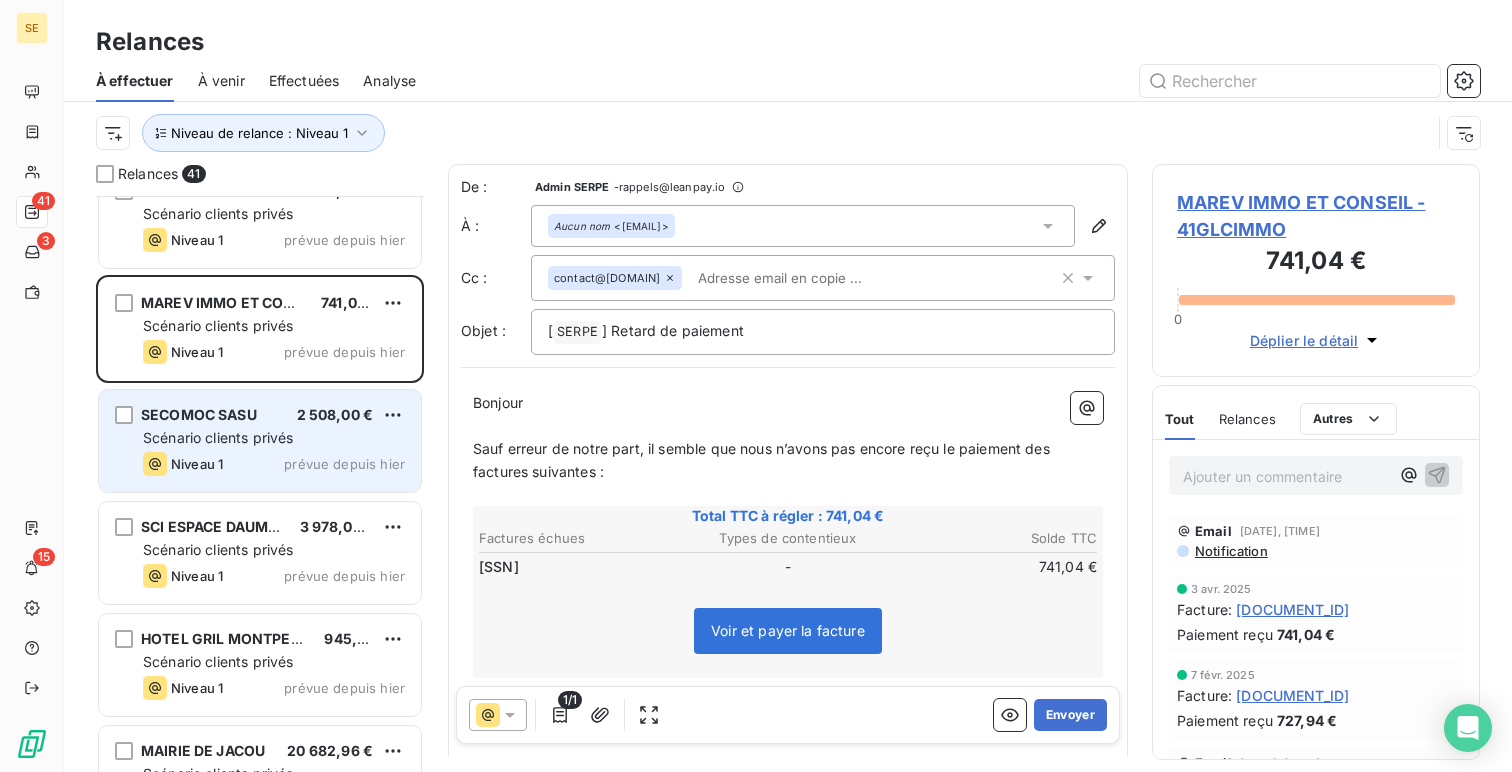 click on "Niveau 1" at bounding box center (197, 464) 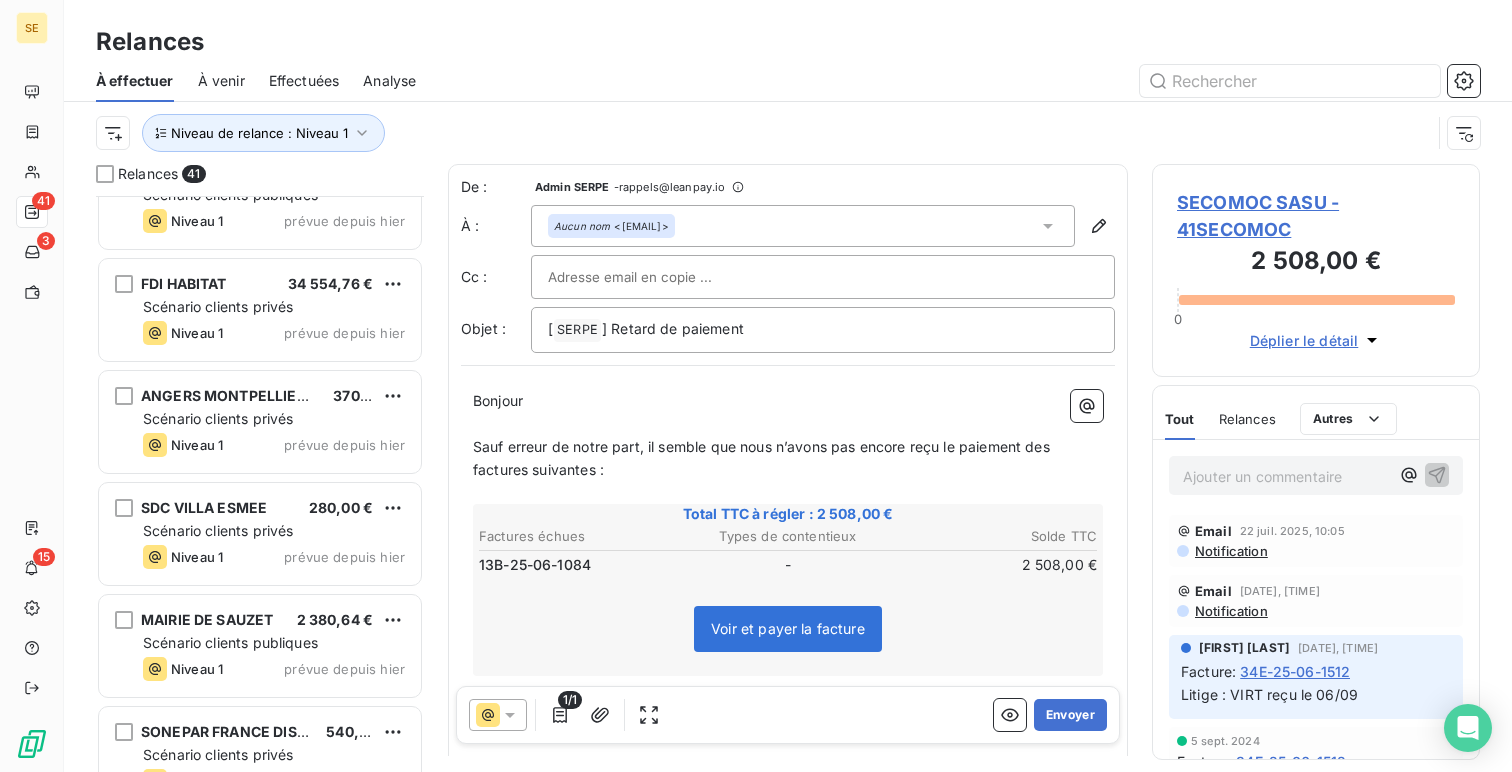 scroll, scrollTop: 2528, scrollLeft: 0, axis: vertical 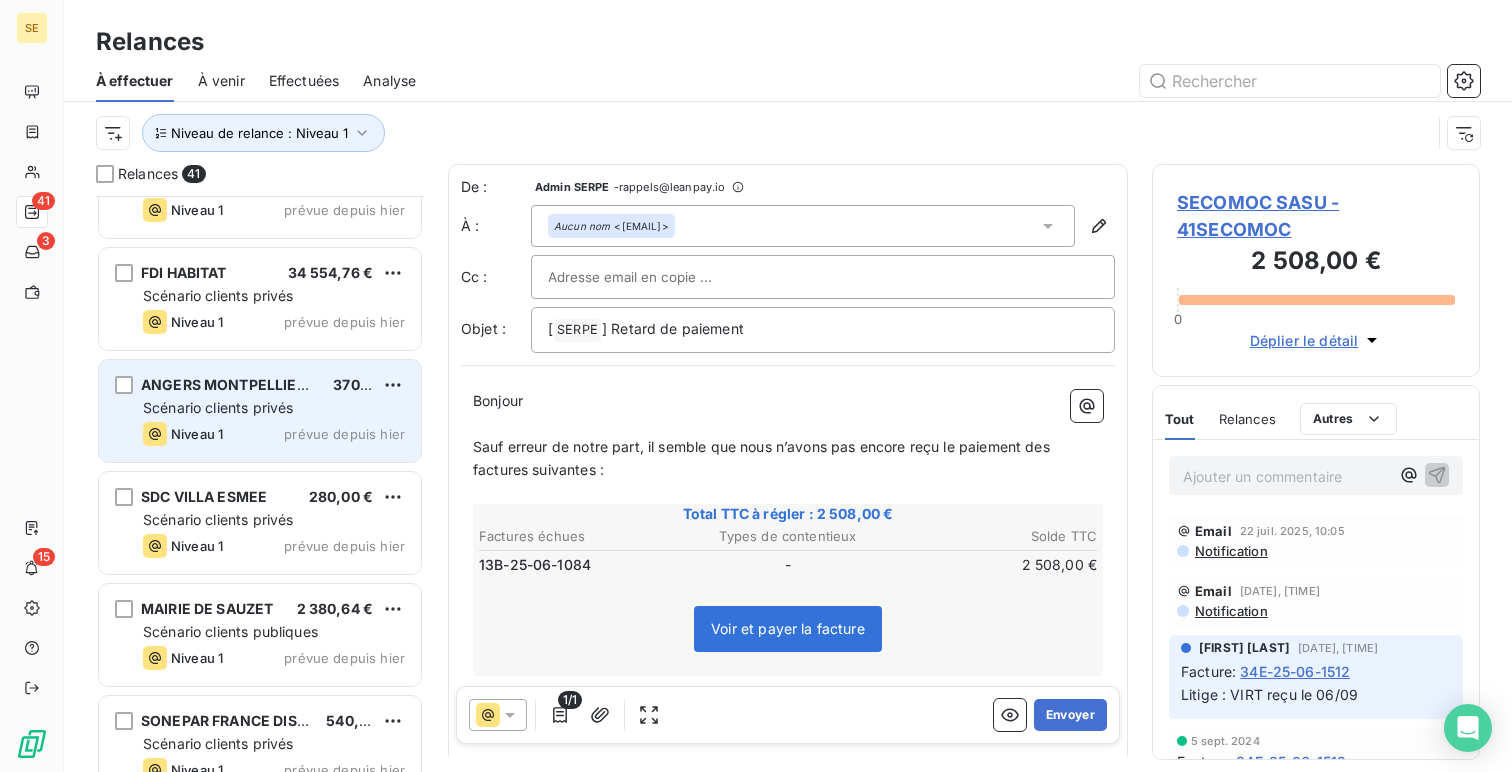 click on "Scénario clients privés" at bounding box center [218, 407] 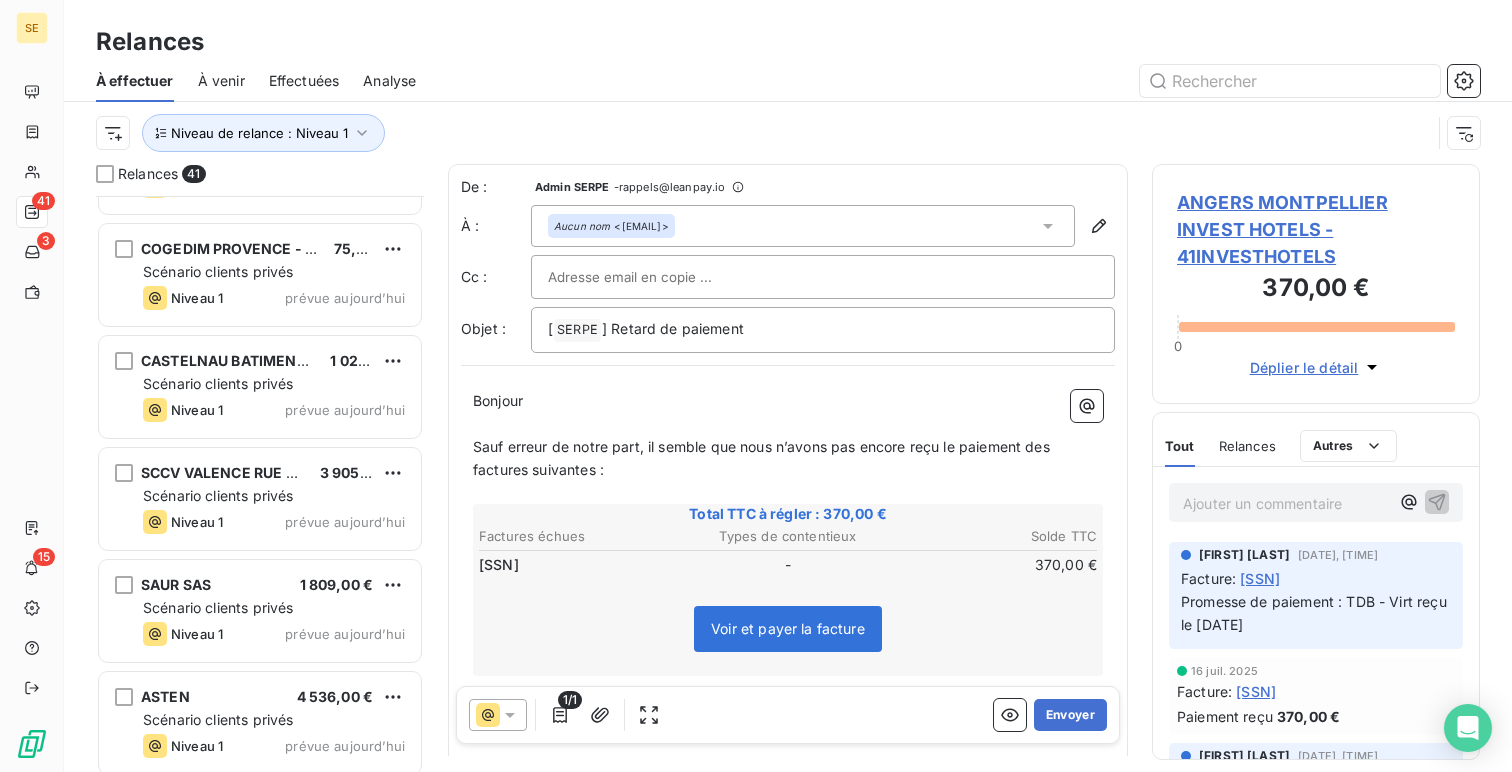 scroll, scrollTop: 4017, scrollLeft: 0, axis: vertical 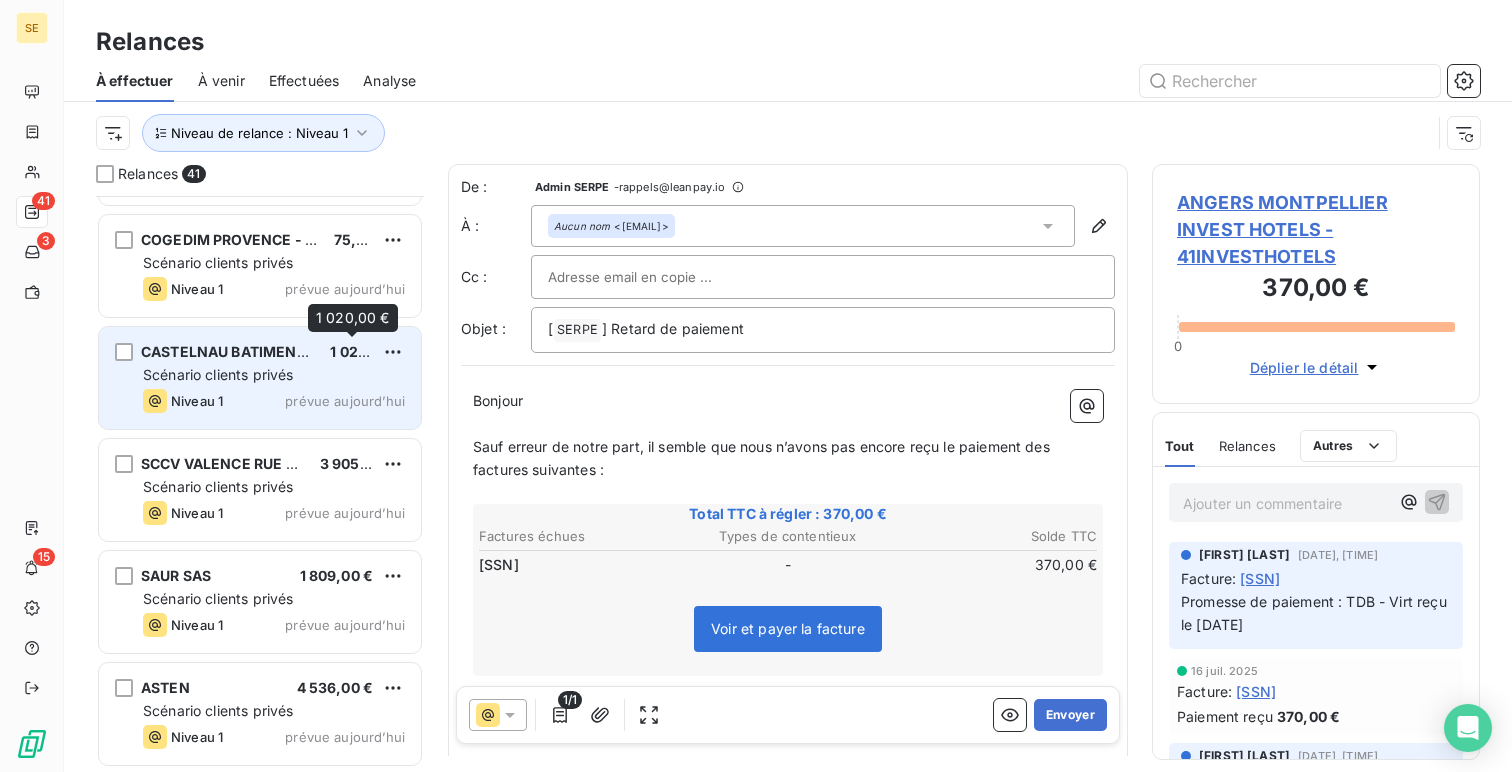 click on "1 020,00 €" at bounding box center (367, 351) 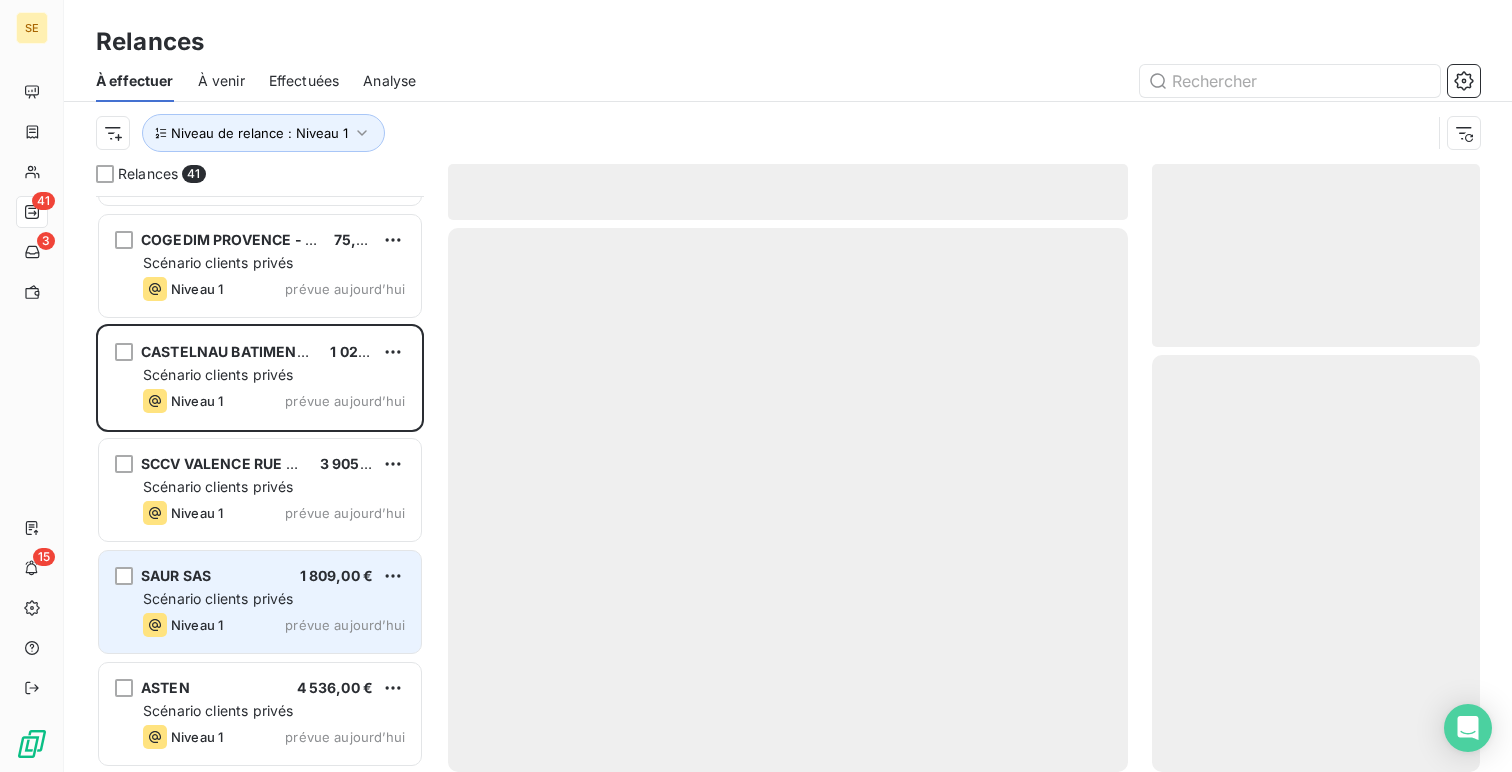 click on "Niveau 1 prévue aujourd’hui" at bounding box center [274, 625] 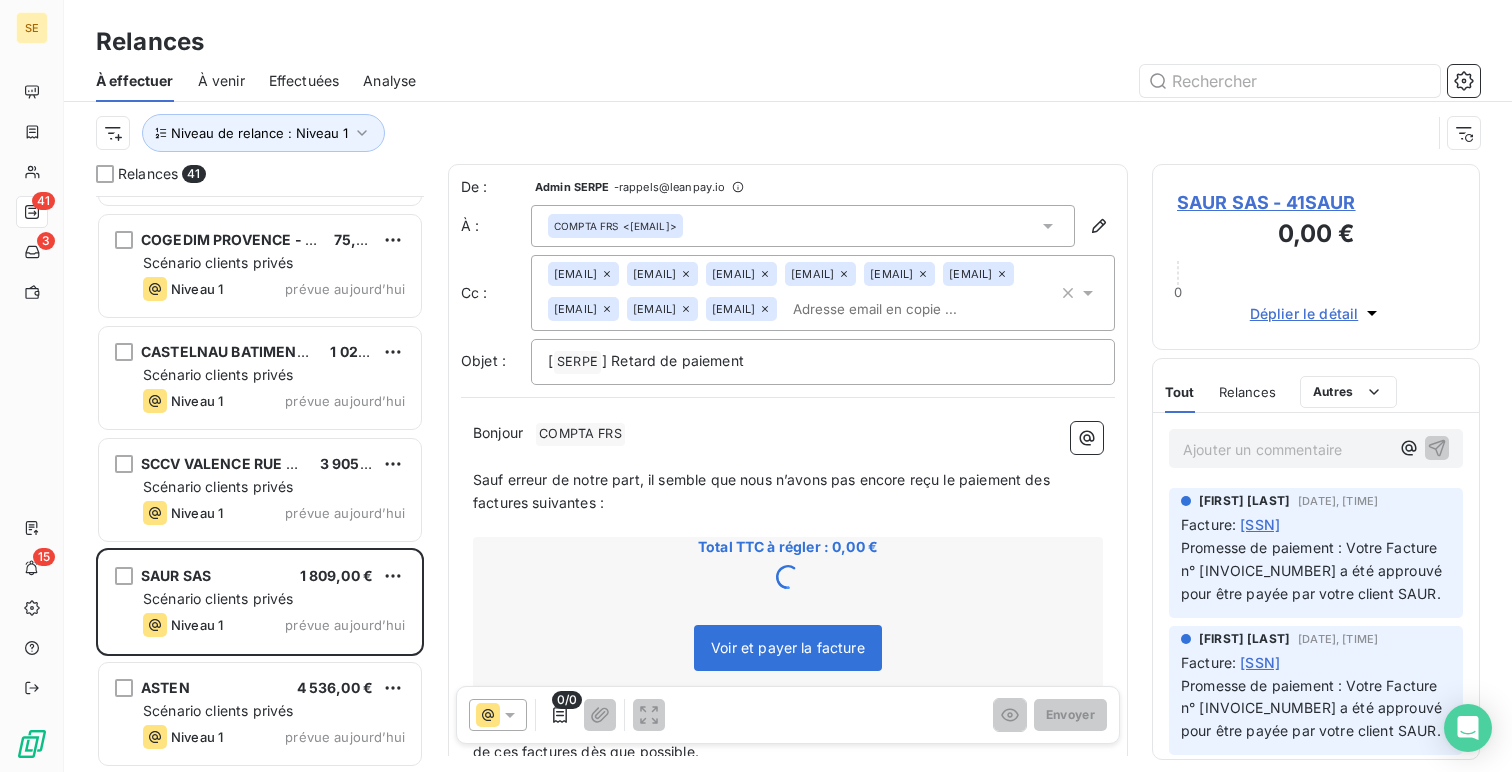 click on "SAUR SAS - 41SAUR" at bounding box center [1316, 202] 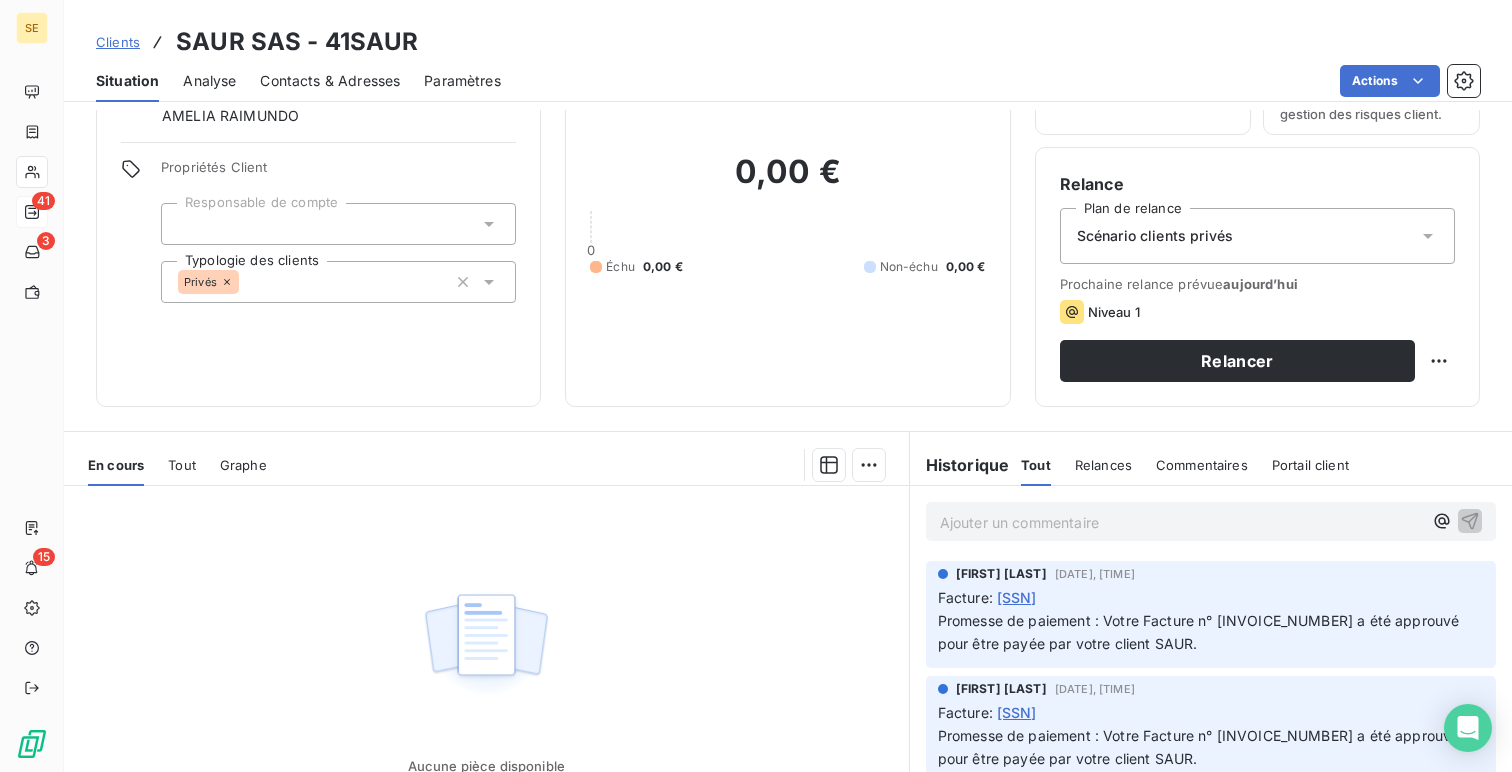 scroll, scrollTop: 0, scrollLeft: 0, axis: both 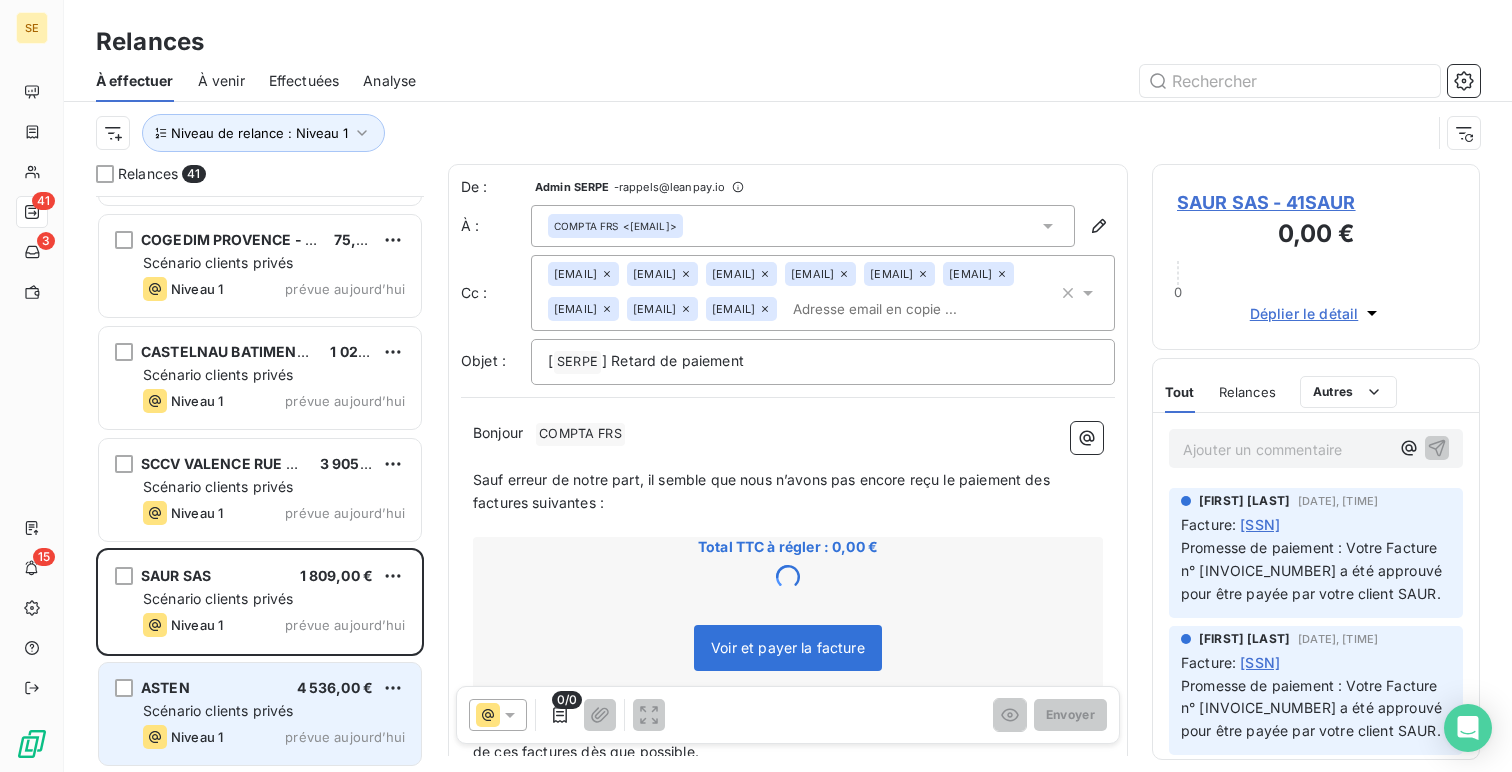 click on "ASTEN [PRICE]" at bounding box center (274, 688) 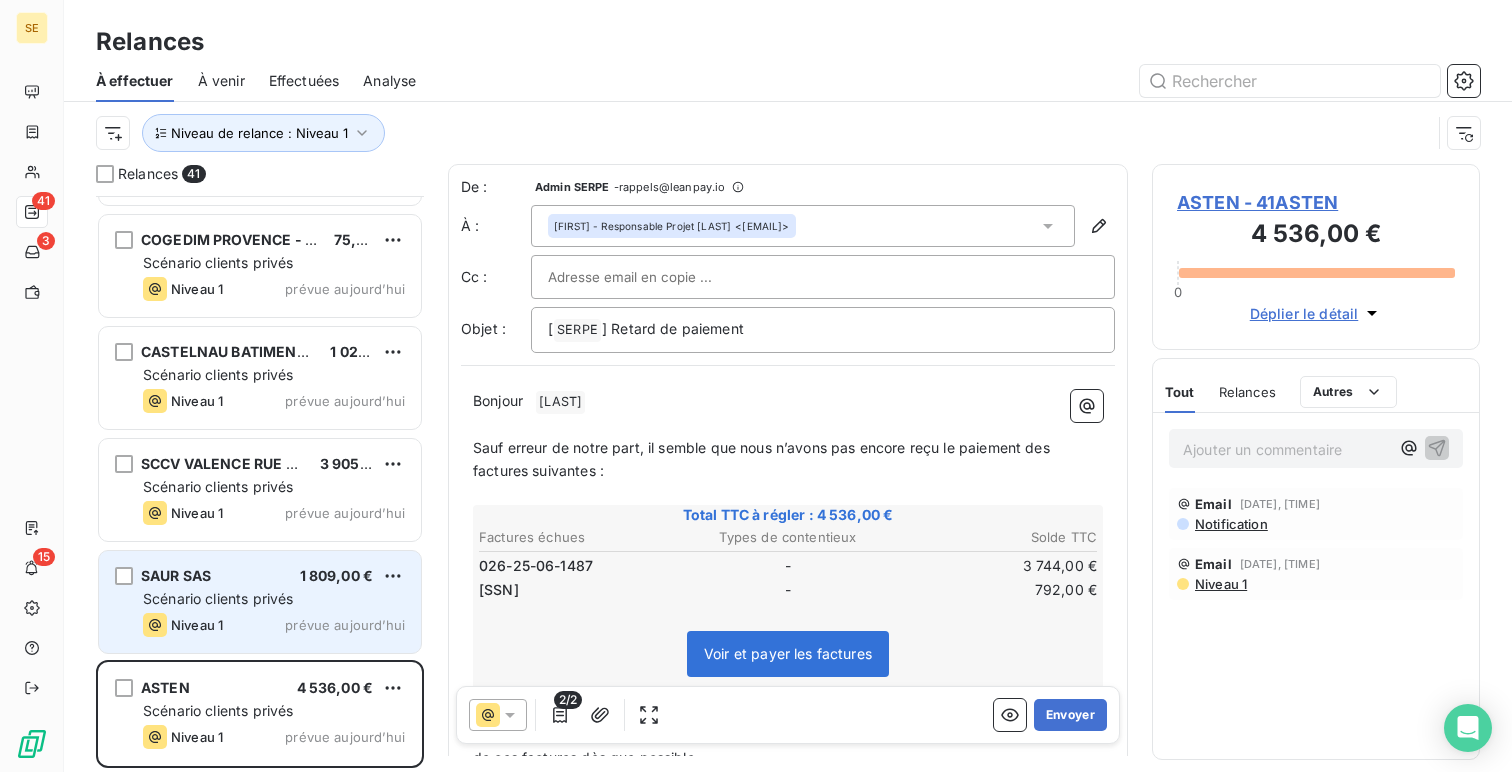click on "Niveau 1 prévue aujourd’hui" at bounding box center [274, 625] 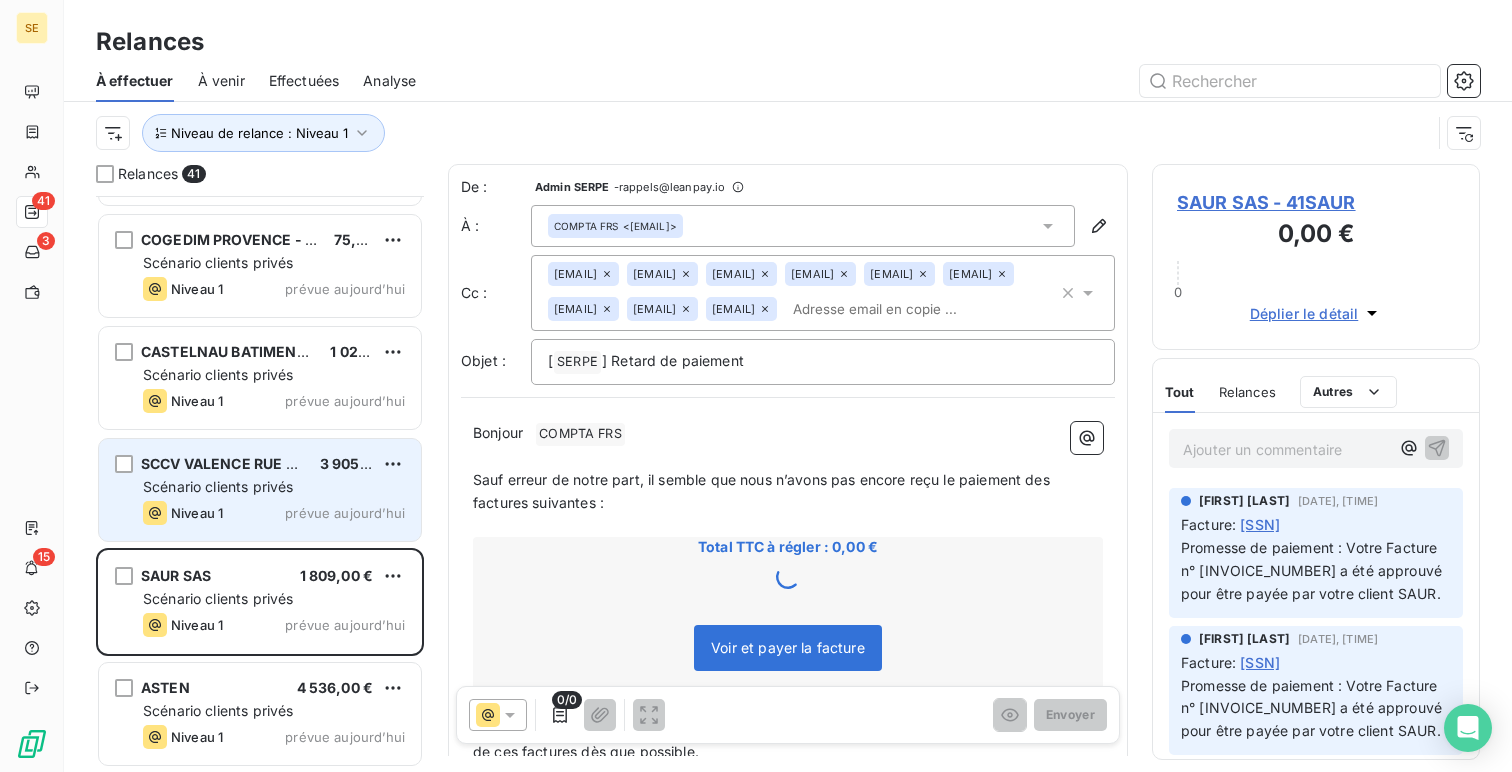 click on "Niveau 1 prévue aujourd’hui" at bounding box center (274, 513) 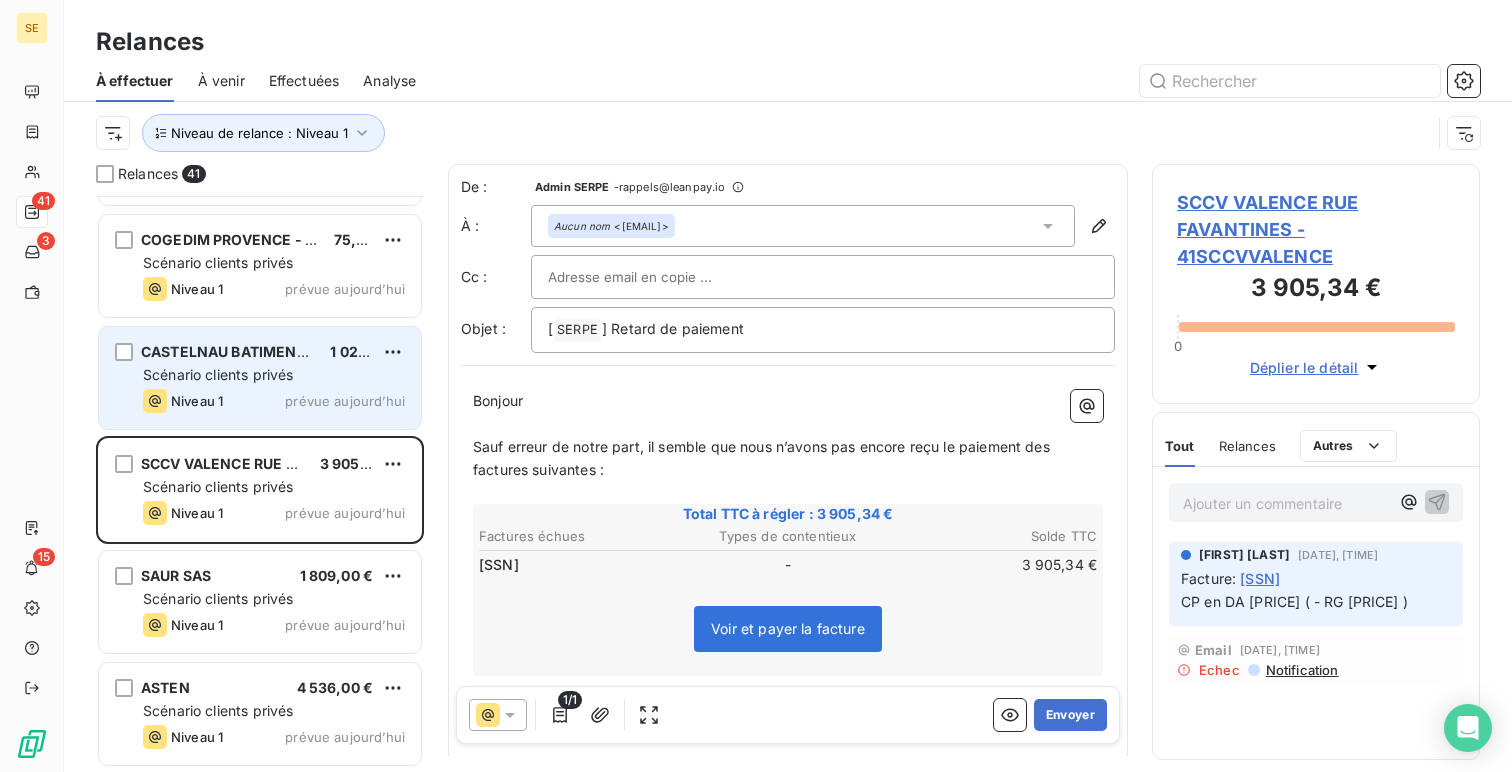 click on "Scénario clients privés" at bounding box center (218, 374) 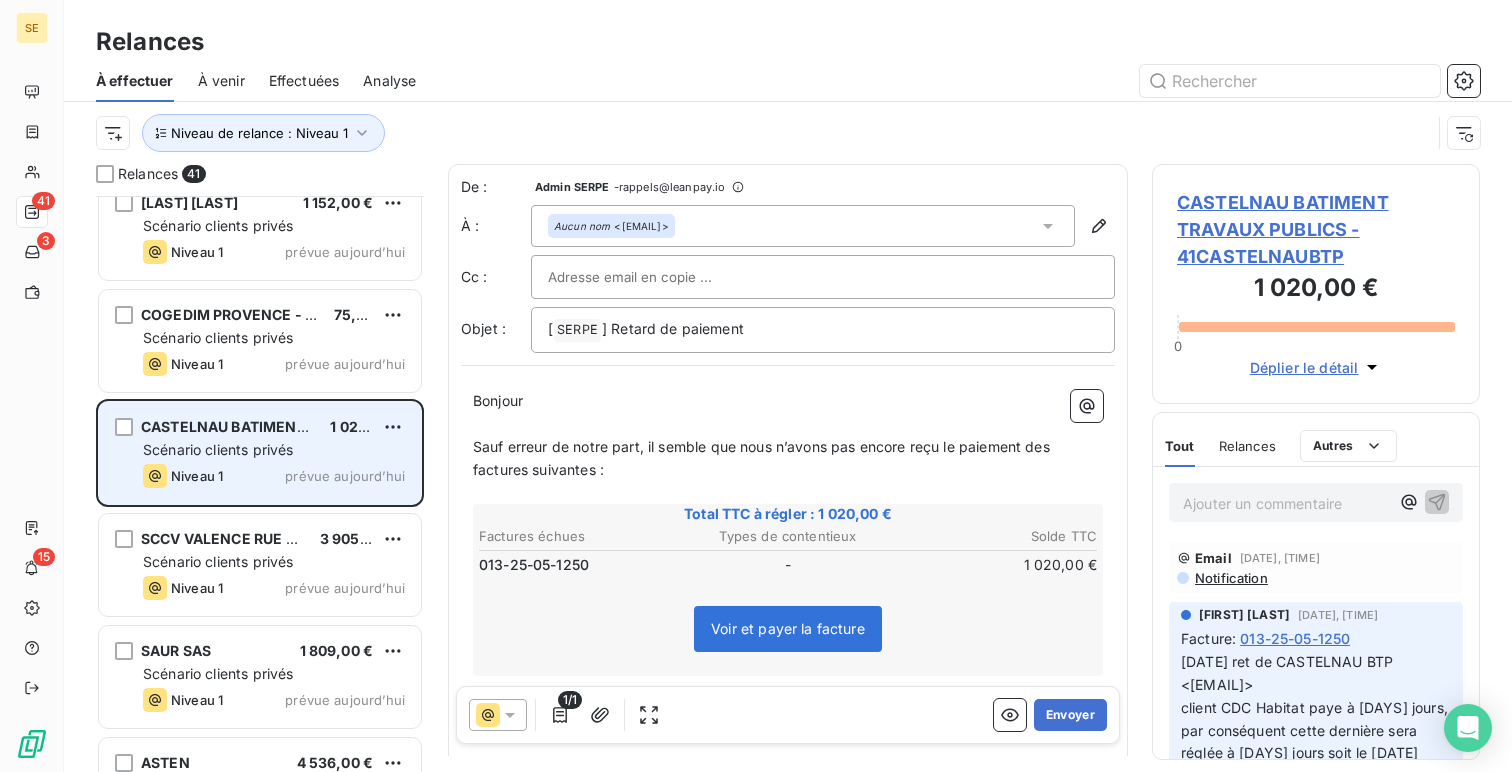 scroll, scrollTop: 3938, scrollLeft: 0, axis: vertical 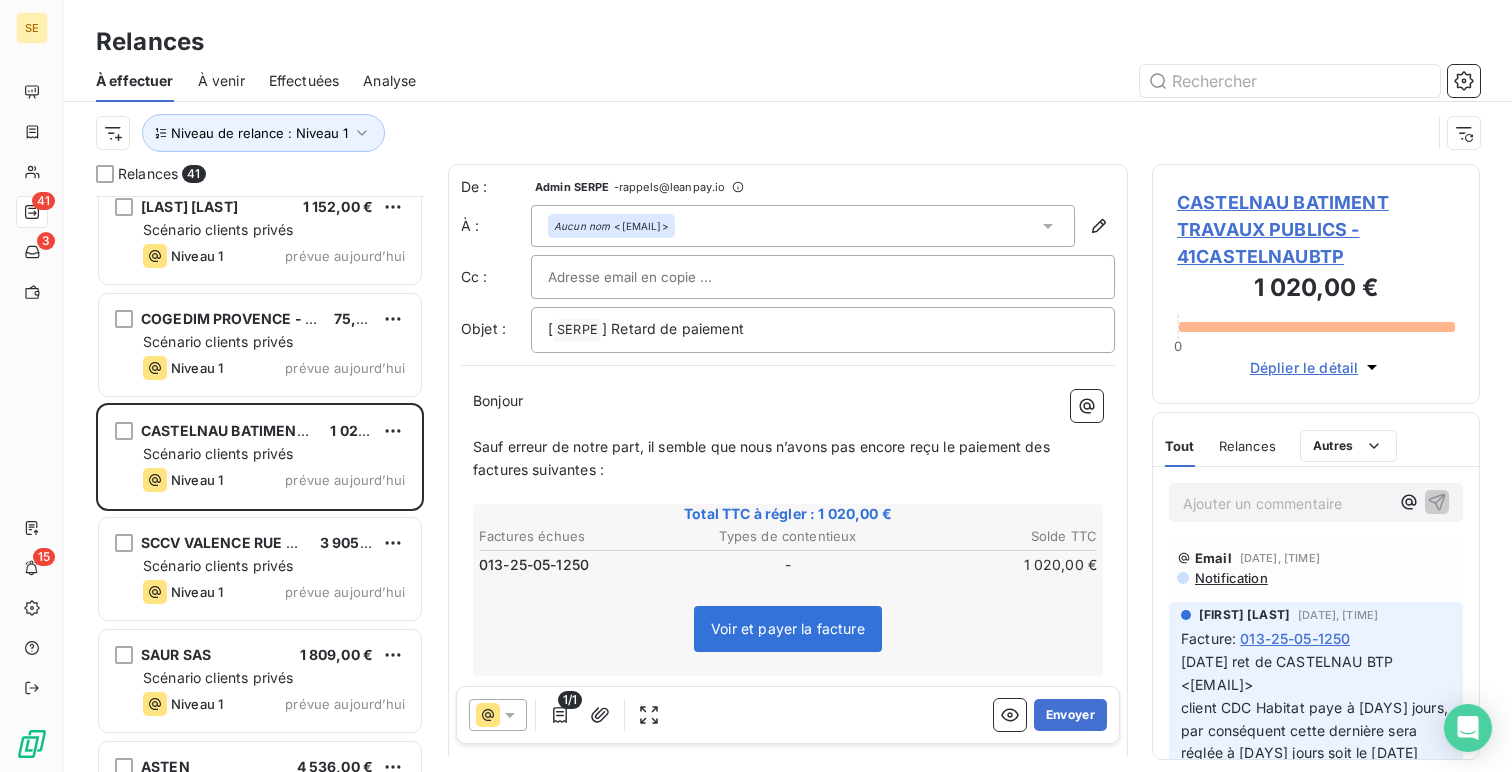 click on "Scénario clients privés" at bounding box center (218, 341) 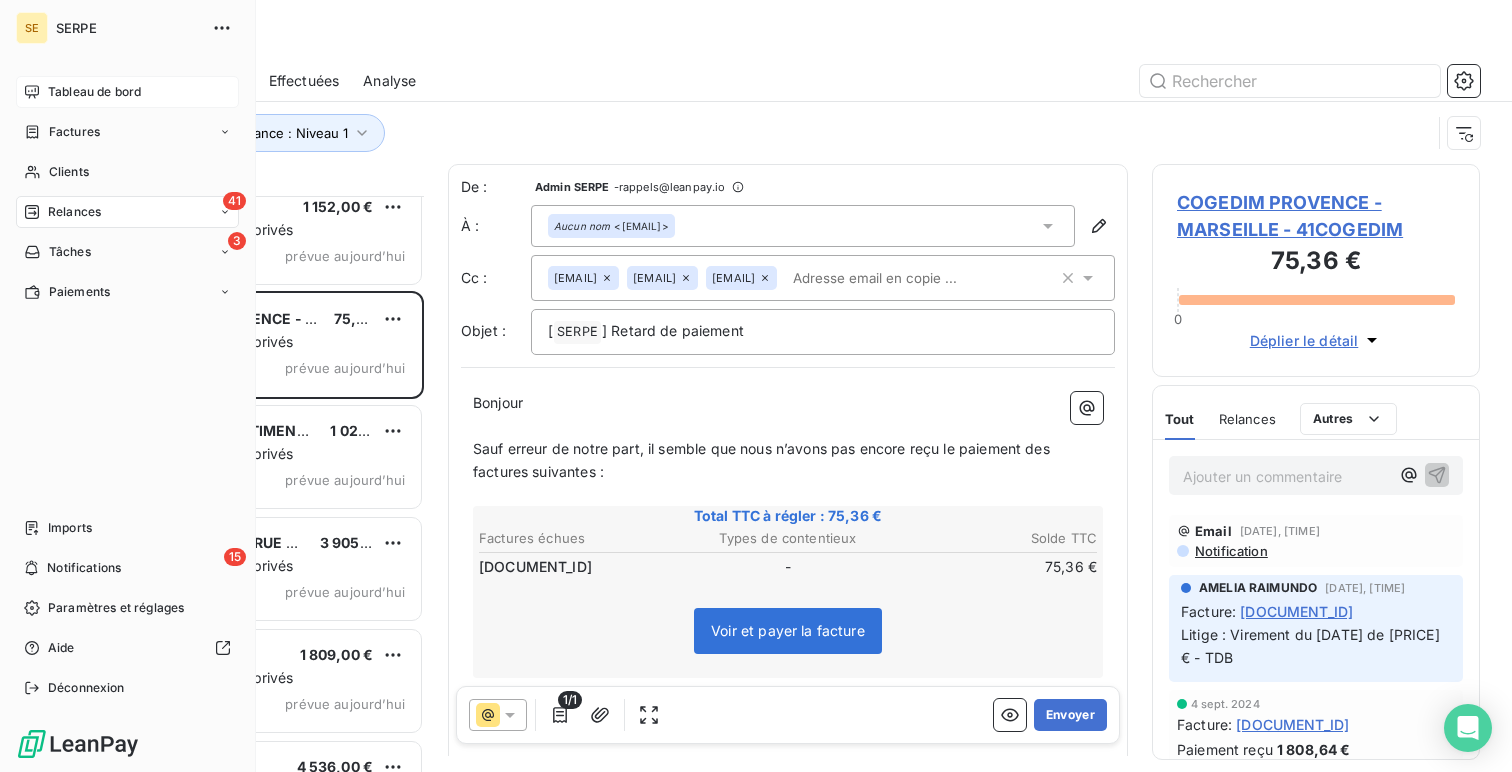 click on "Tableau de bord" at bounding box center [94, 92] 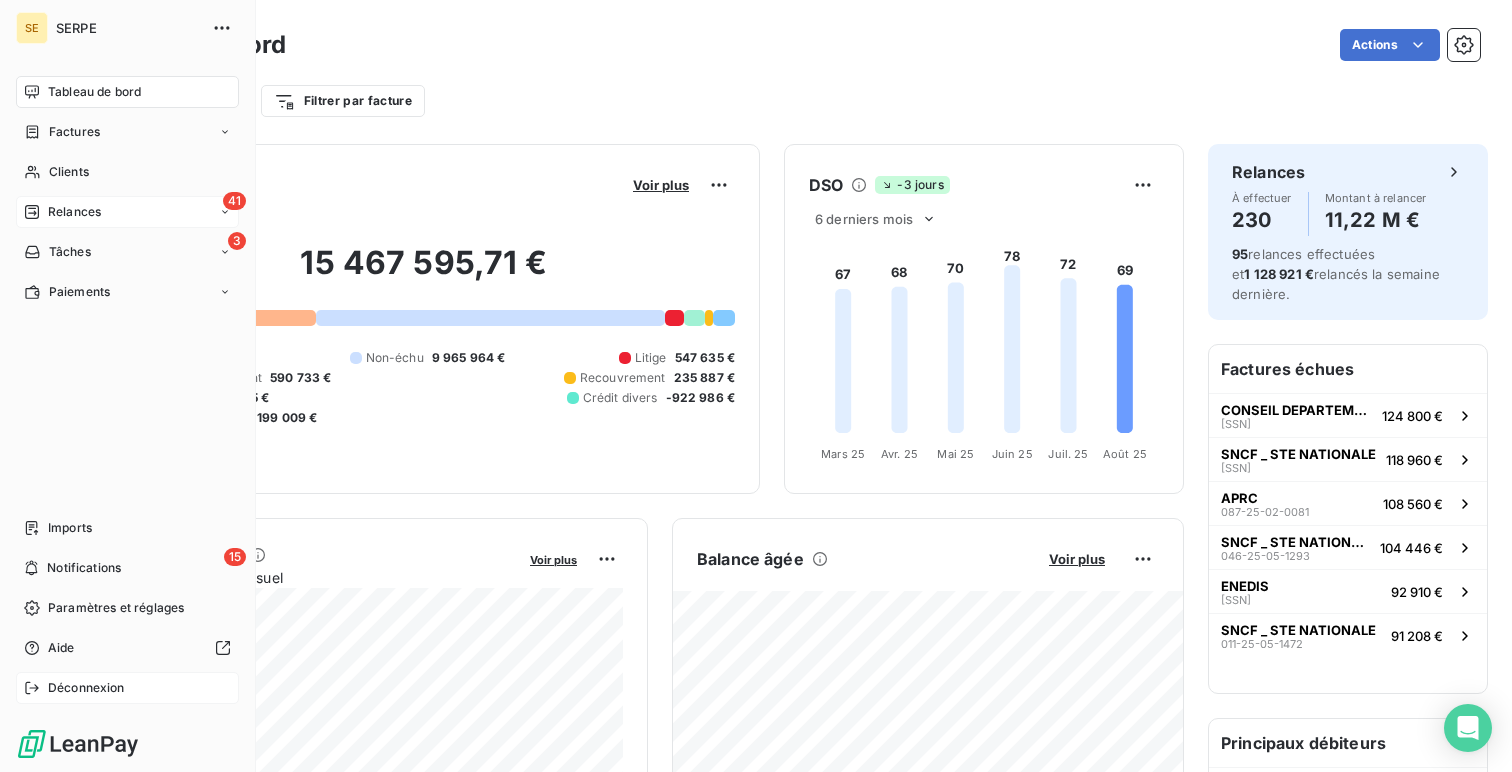 click on "Déconnexion" at bounding box center [127, 688] 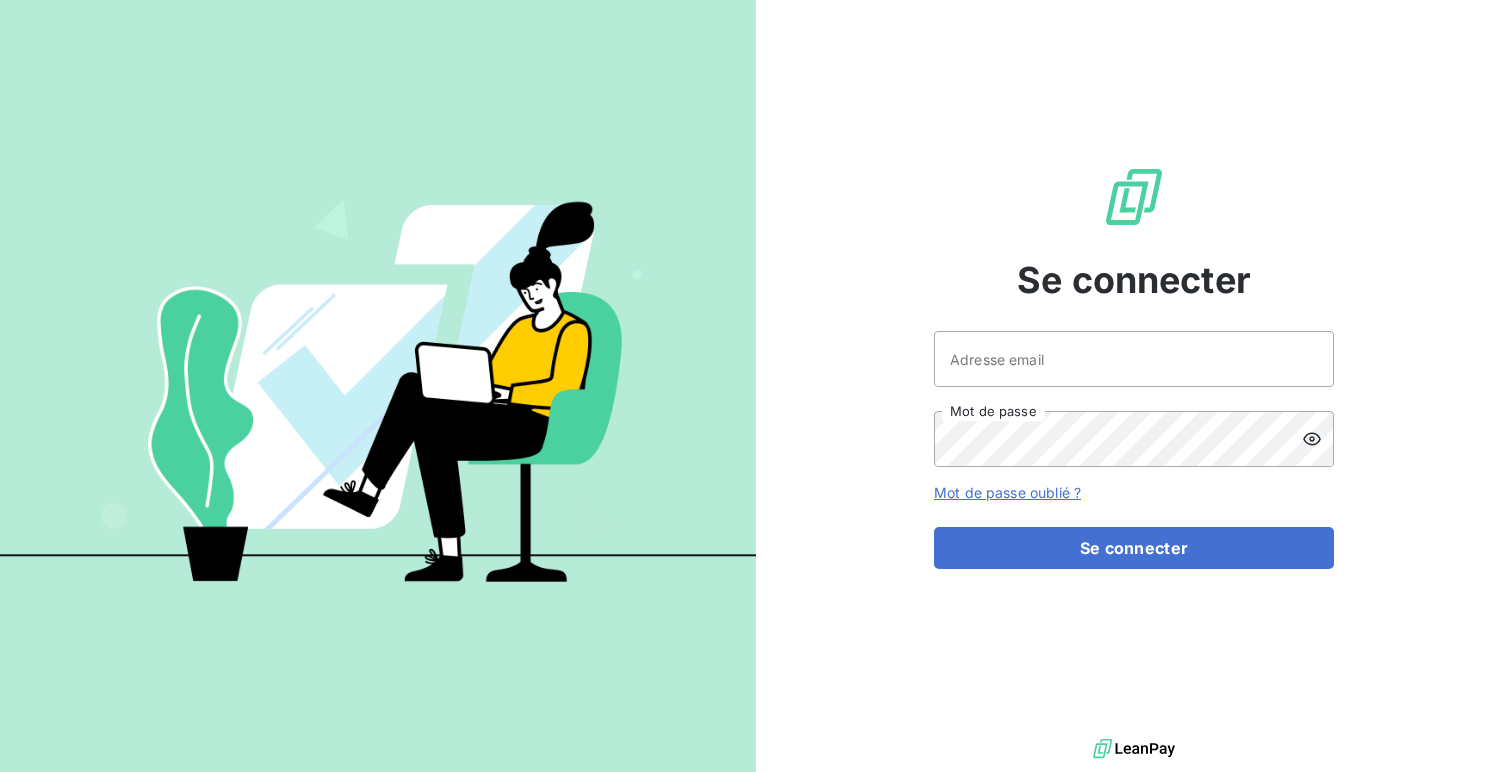 scroll, scrollTop: 0, scrollLeft: 0, axis: both 